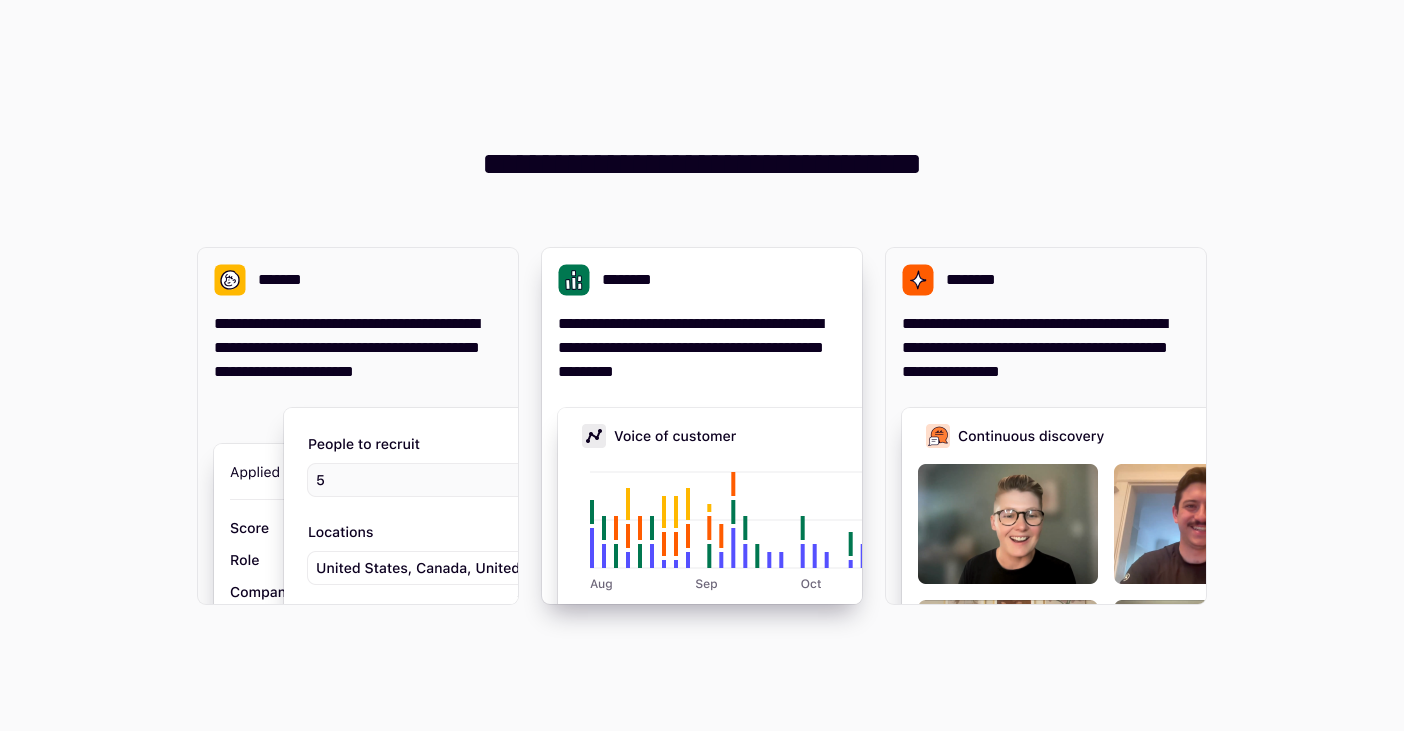 scroll, scrollTop: 0, scrollLeft: 0, axis: both 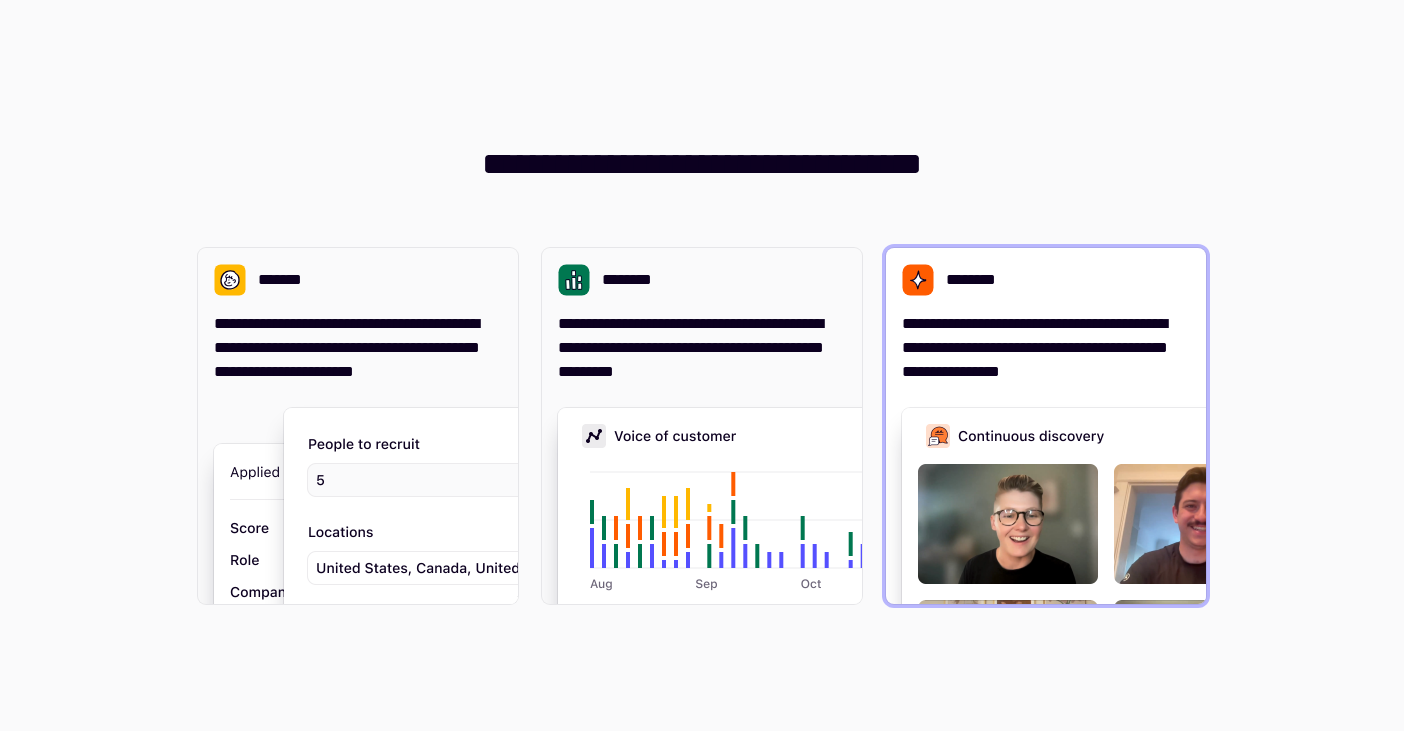 click on "**********" at bounding box center [1046, 348] 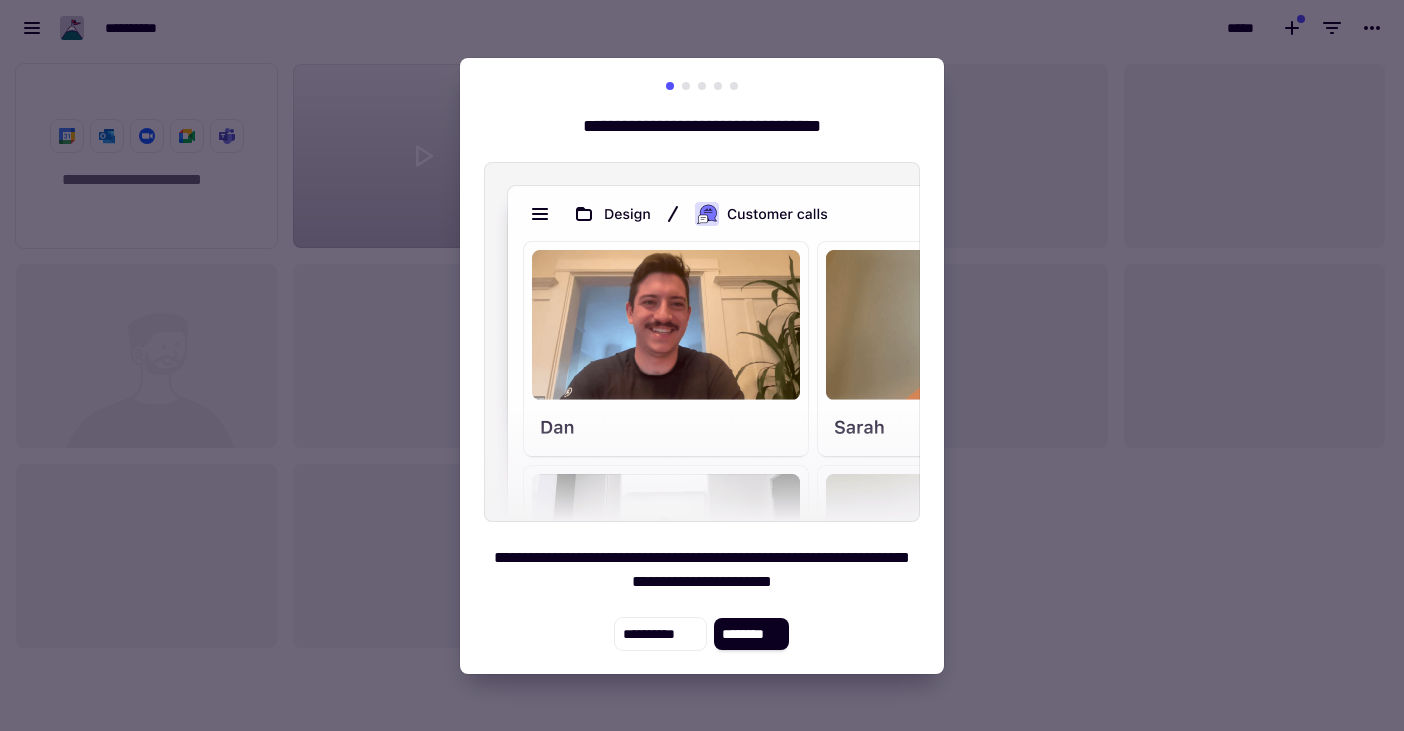 scroll, scrollTop: 1, scrollLeft: 1, axis: both 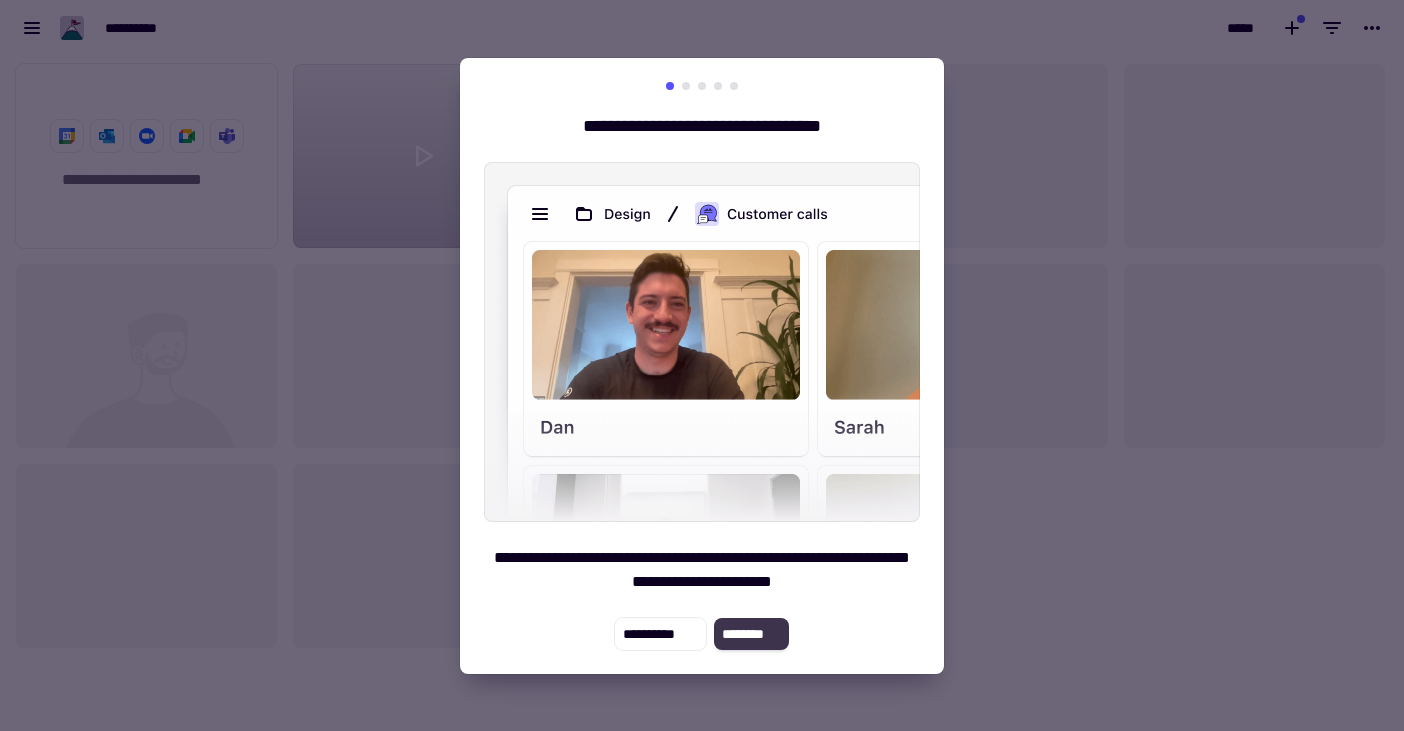 click on "********" 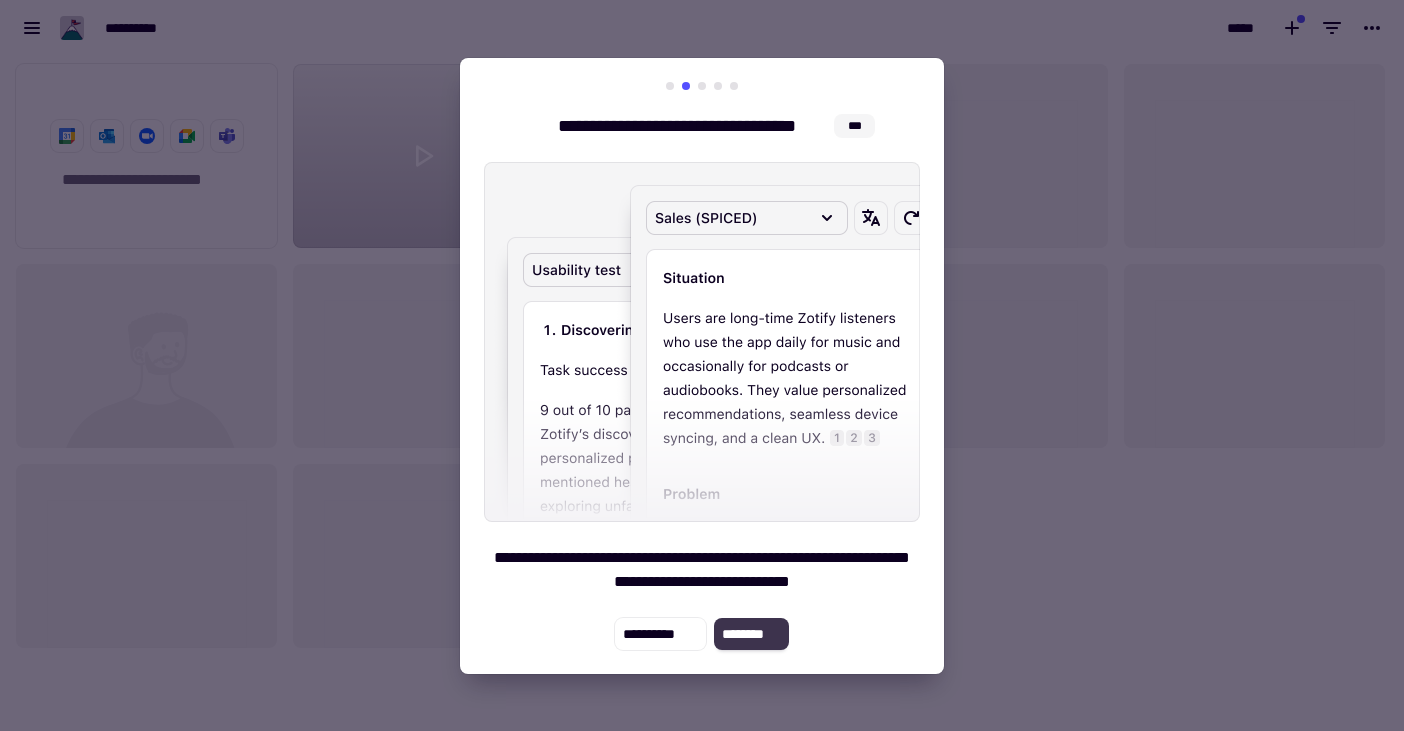 click on "********" 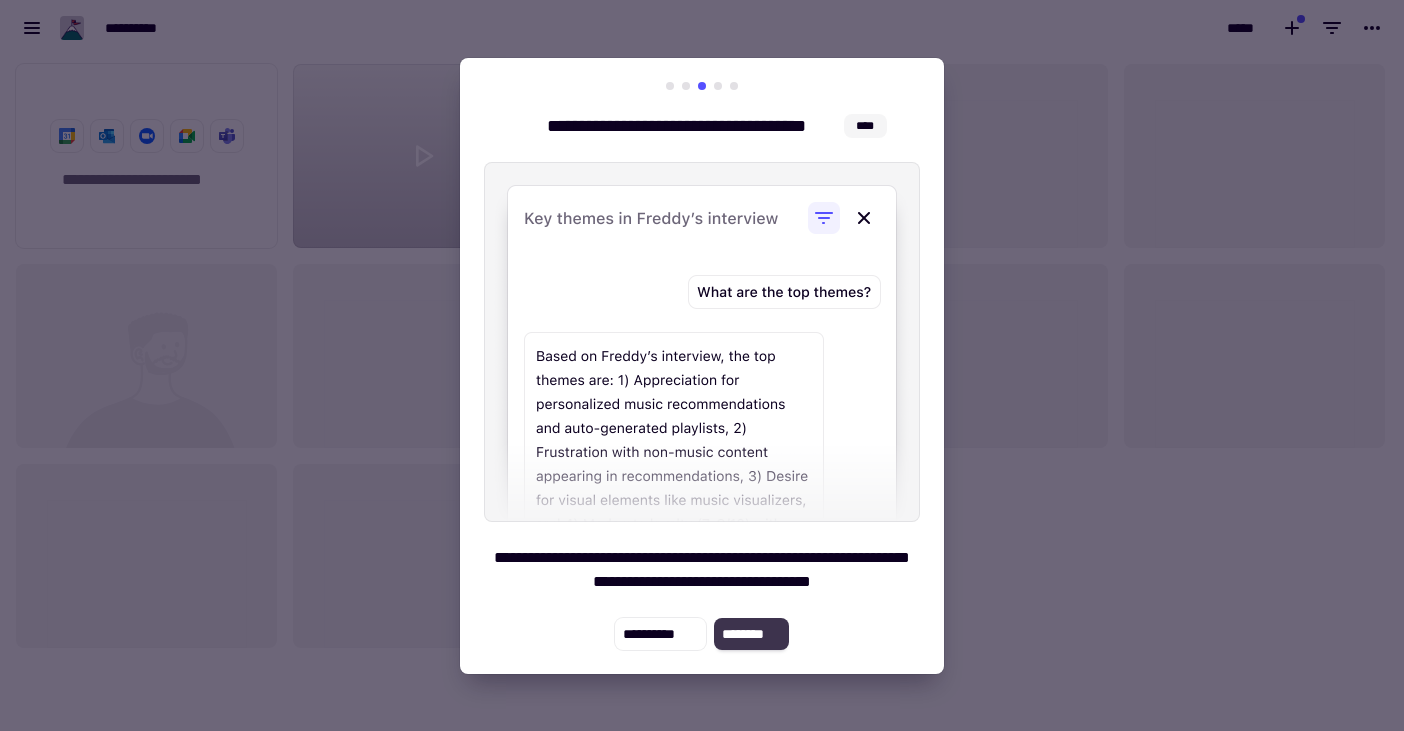 click on "********" 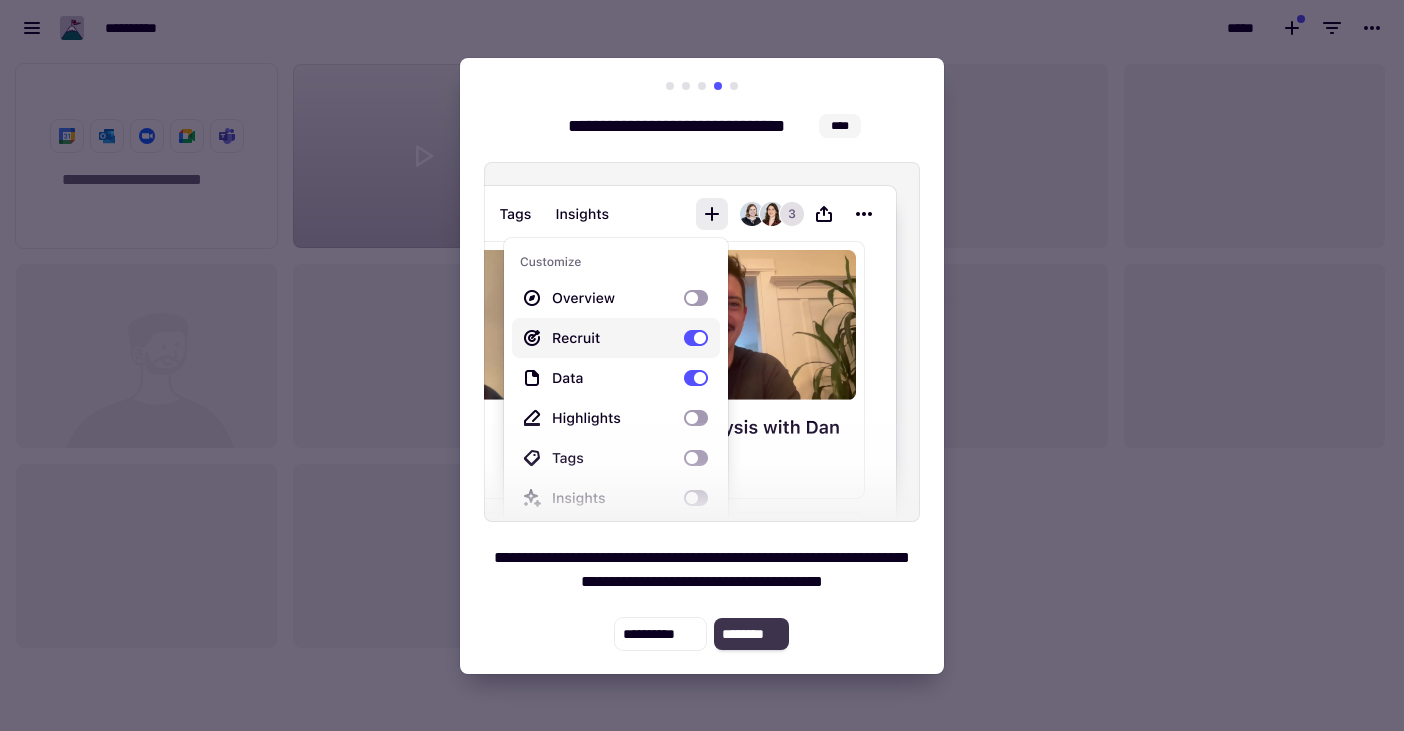 click on "********" 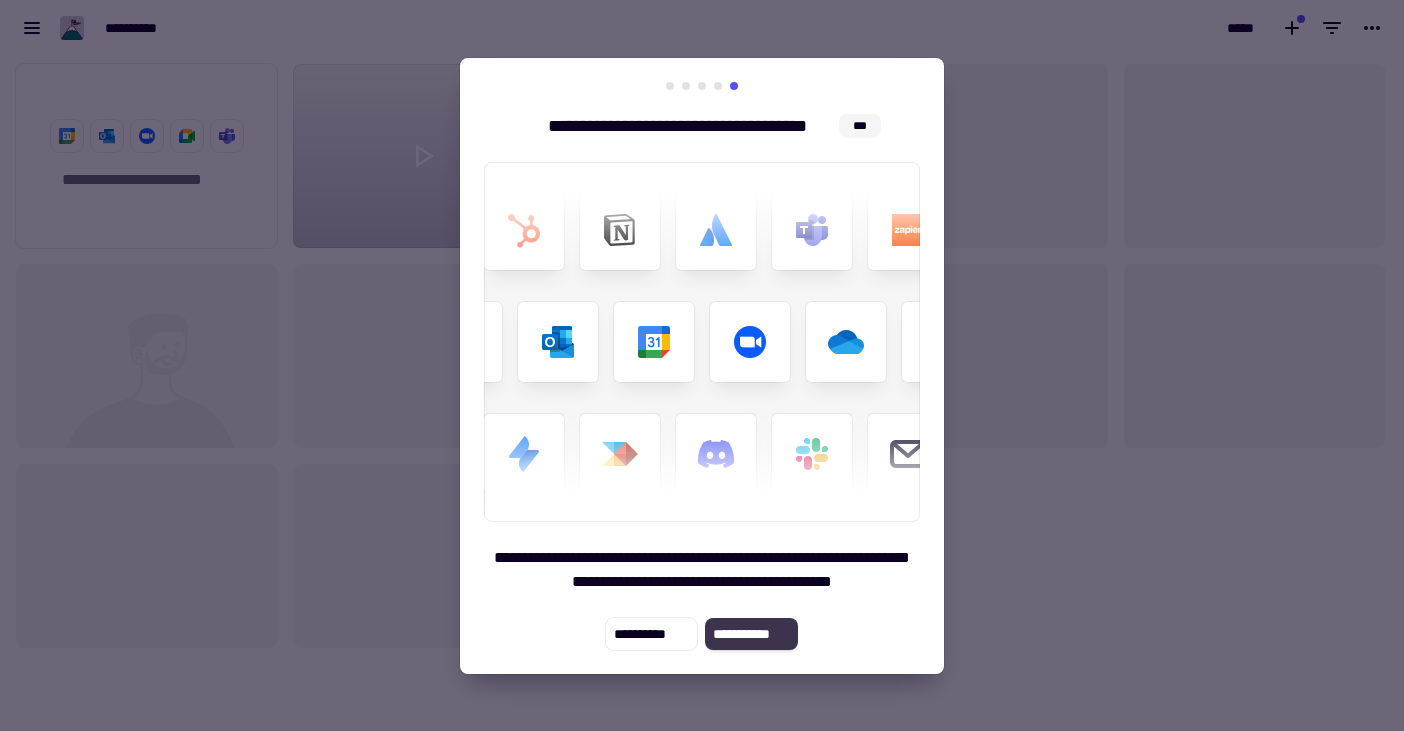 click on "**********" 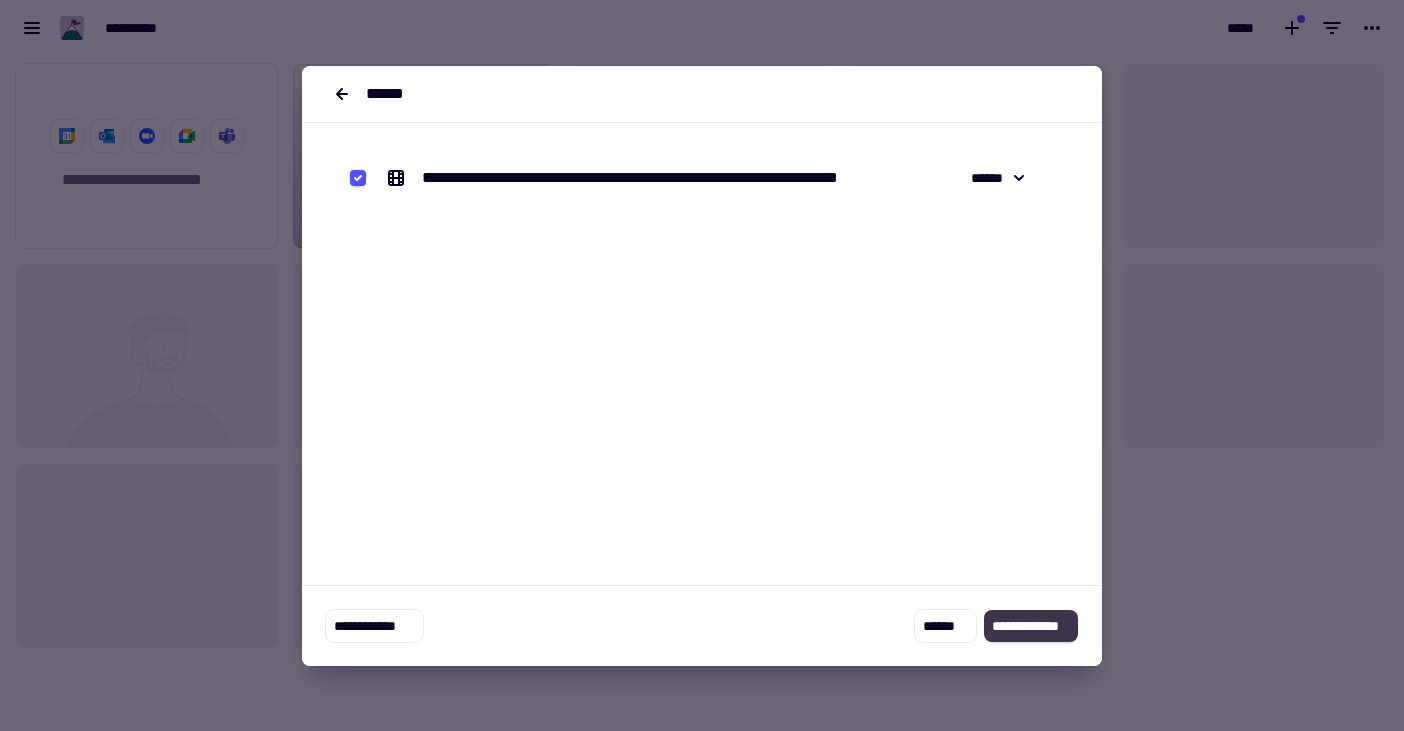 click on "**********" 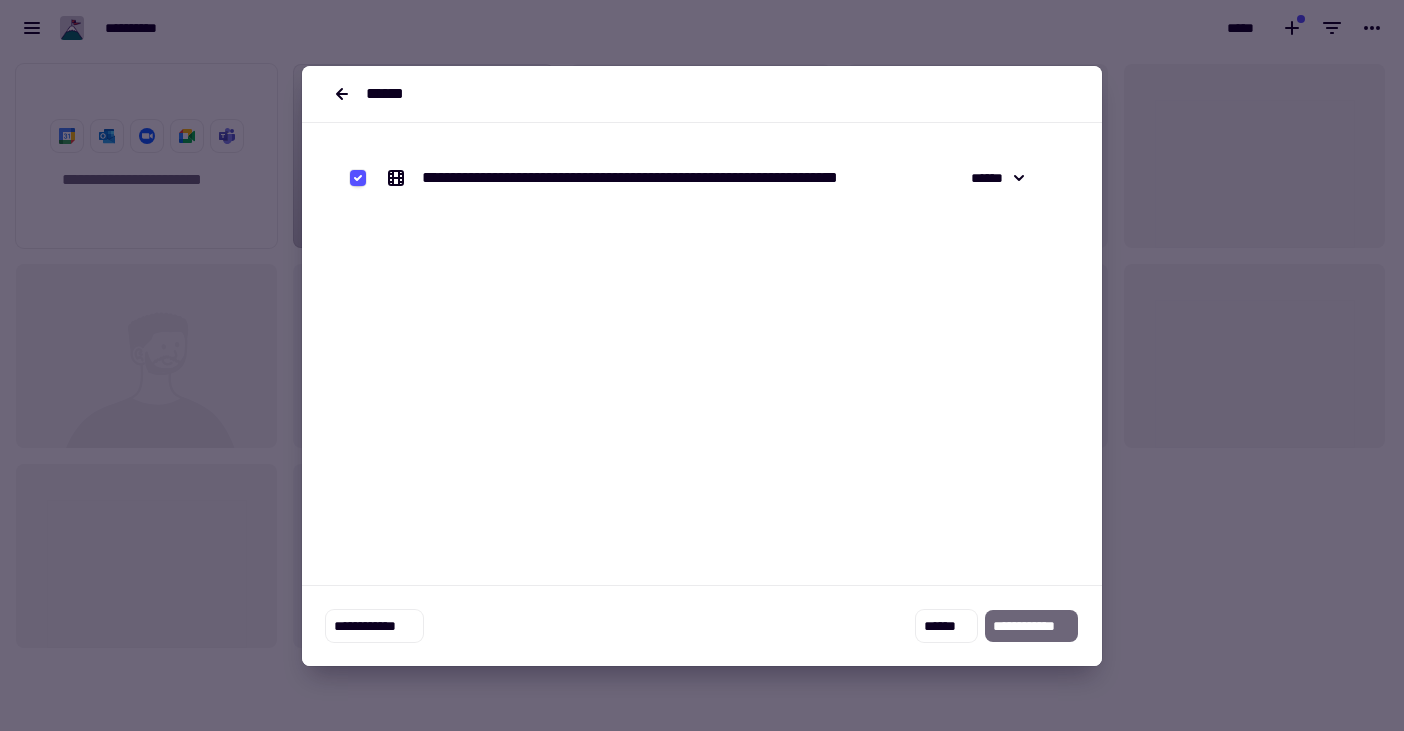 click at bounding box center (702, 365) 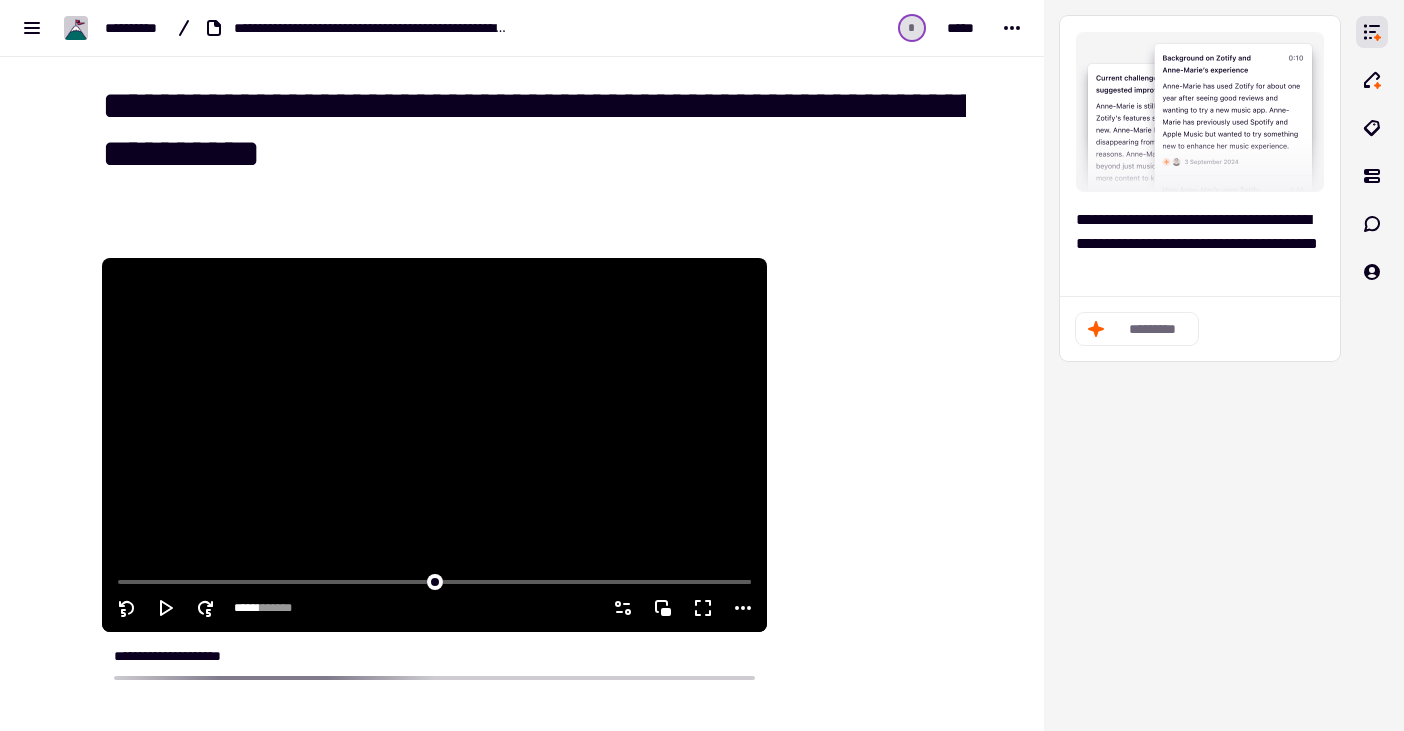 scroll, scrollTop: 0, scrollLeft: 0, axis: both 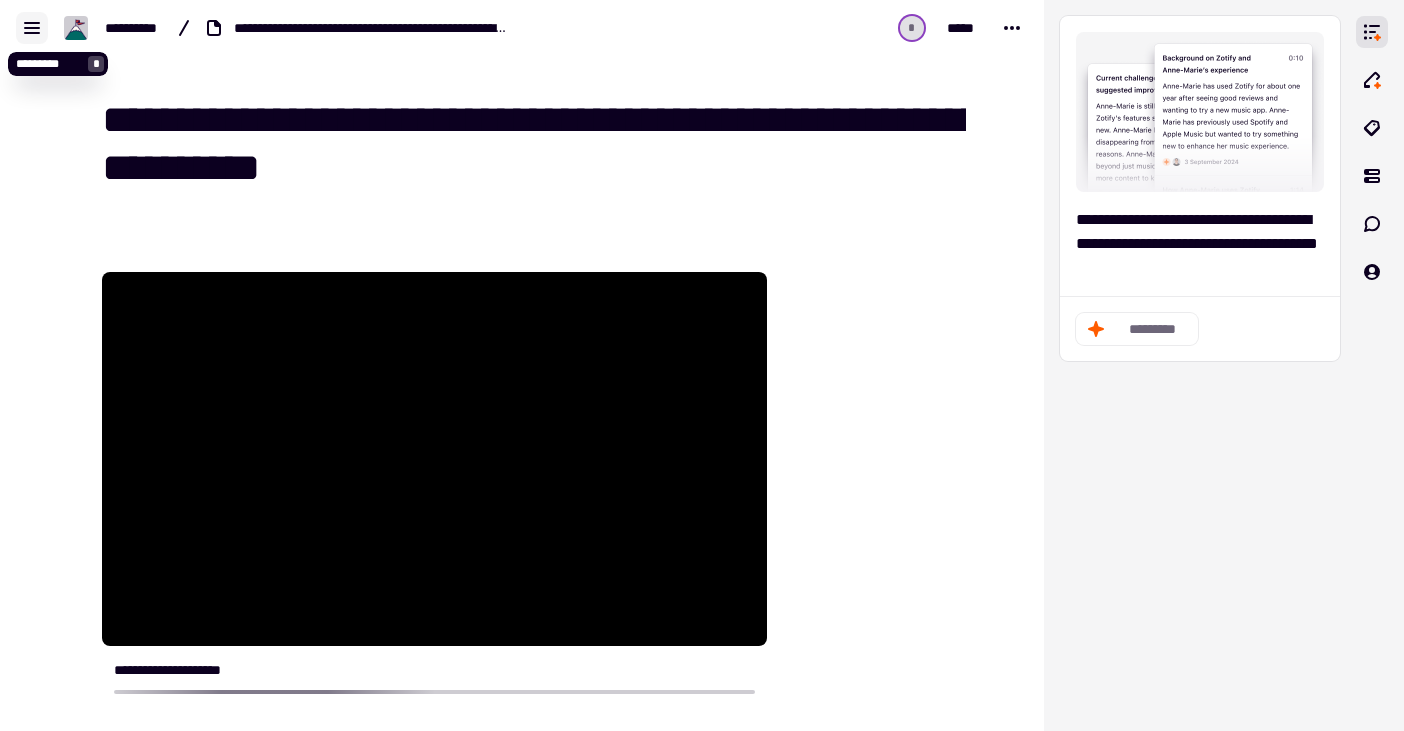 click 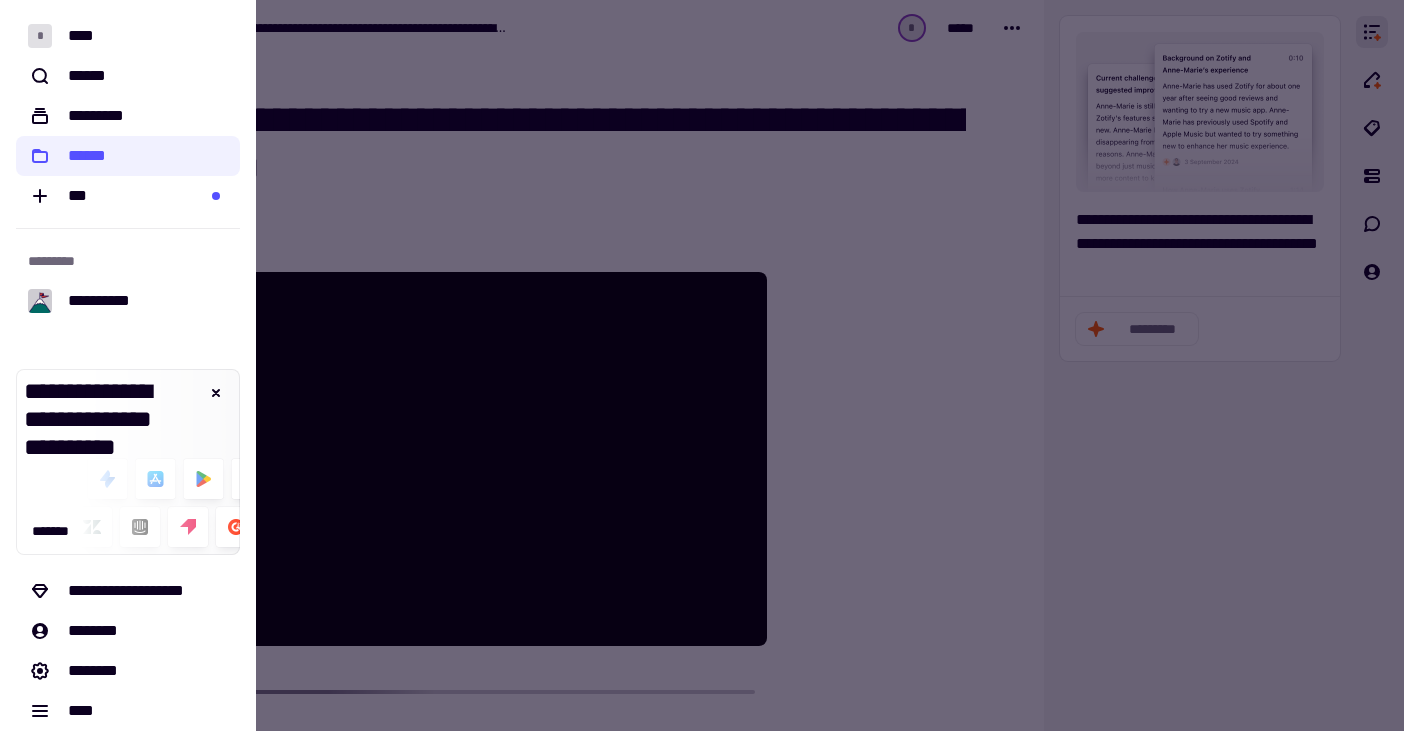 click at bounding box center (702, 365) 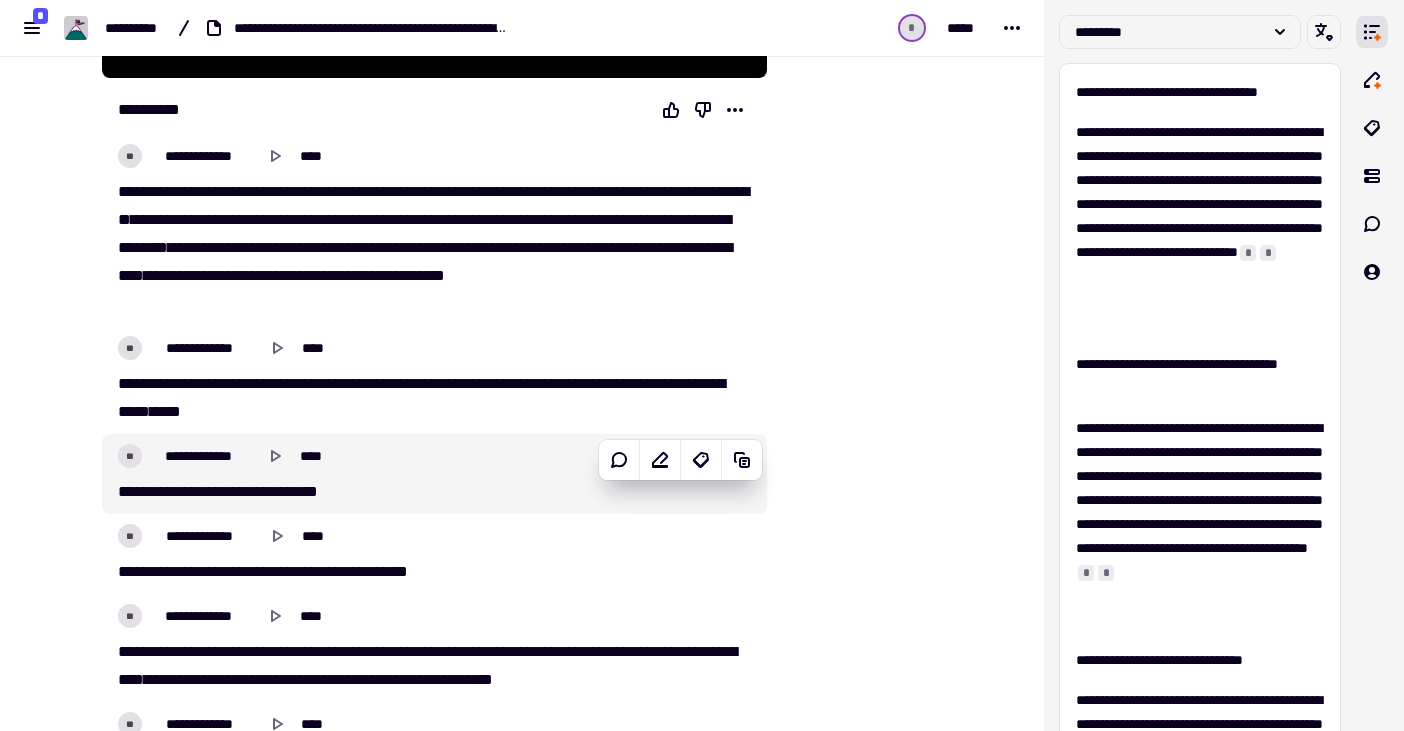 scroll, scrollTop: 500, scrollLeft: 0, axis: vertical 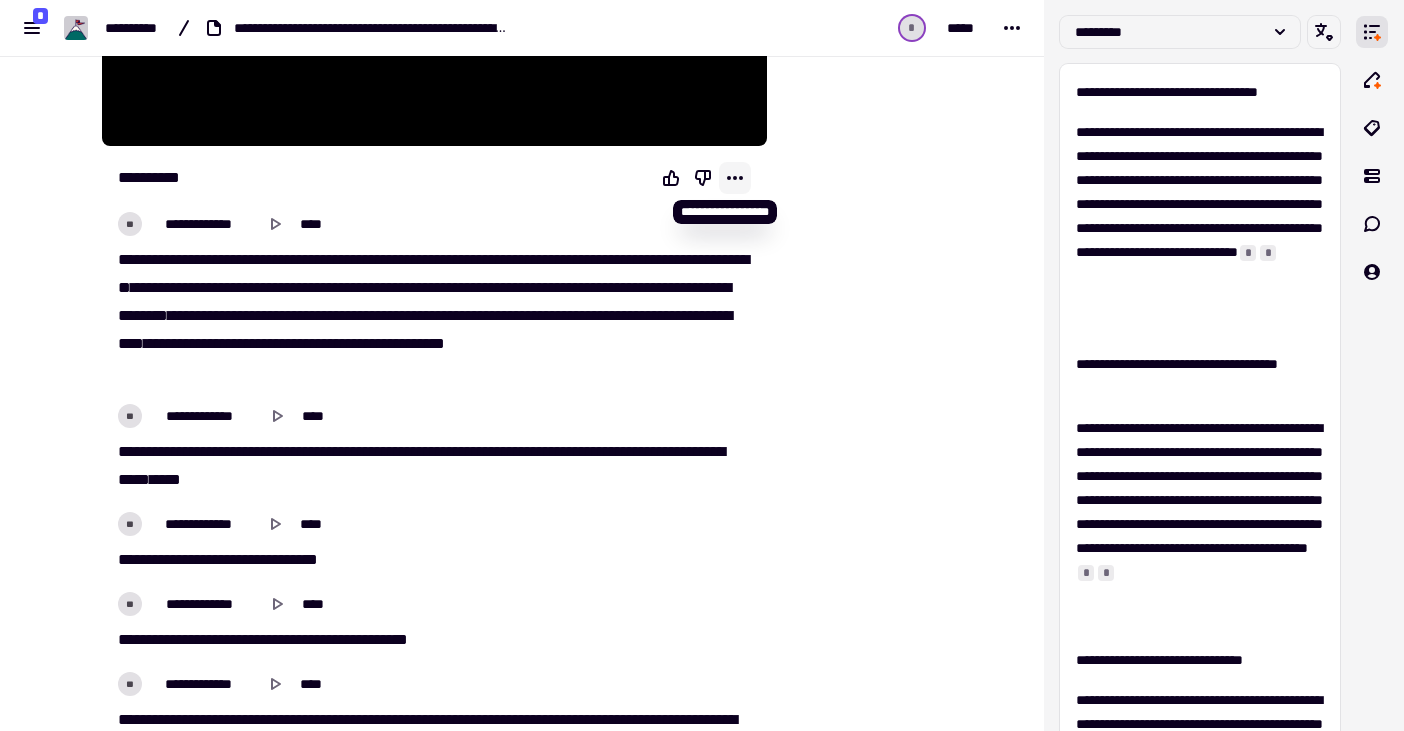 click 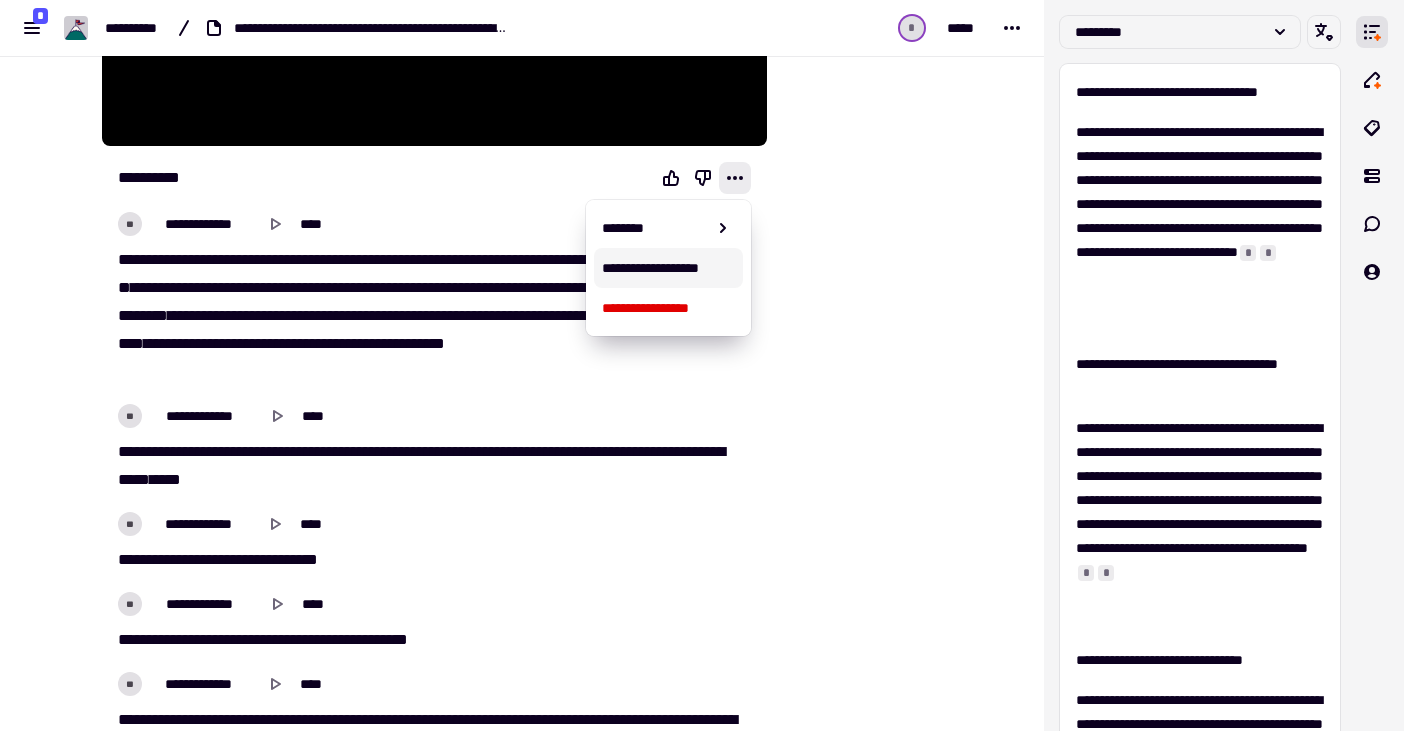 click on "**********" at bounding box center (669, 268) 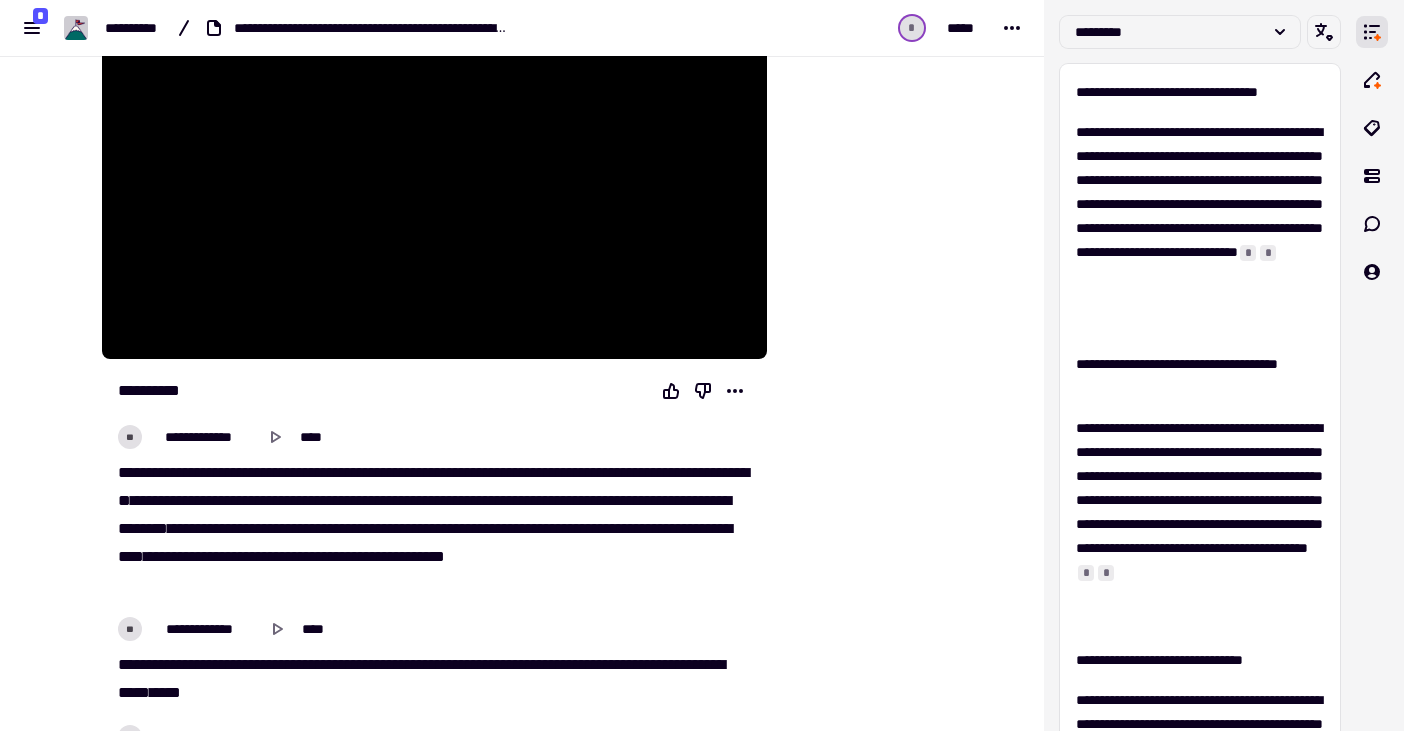 scroll, scrollTop: 293, scrollLeft: 0, axis: vertical 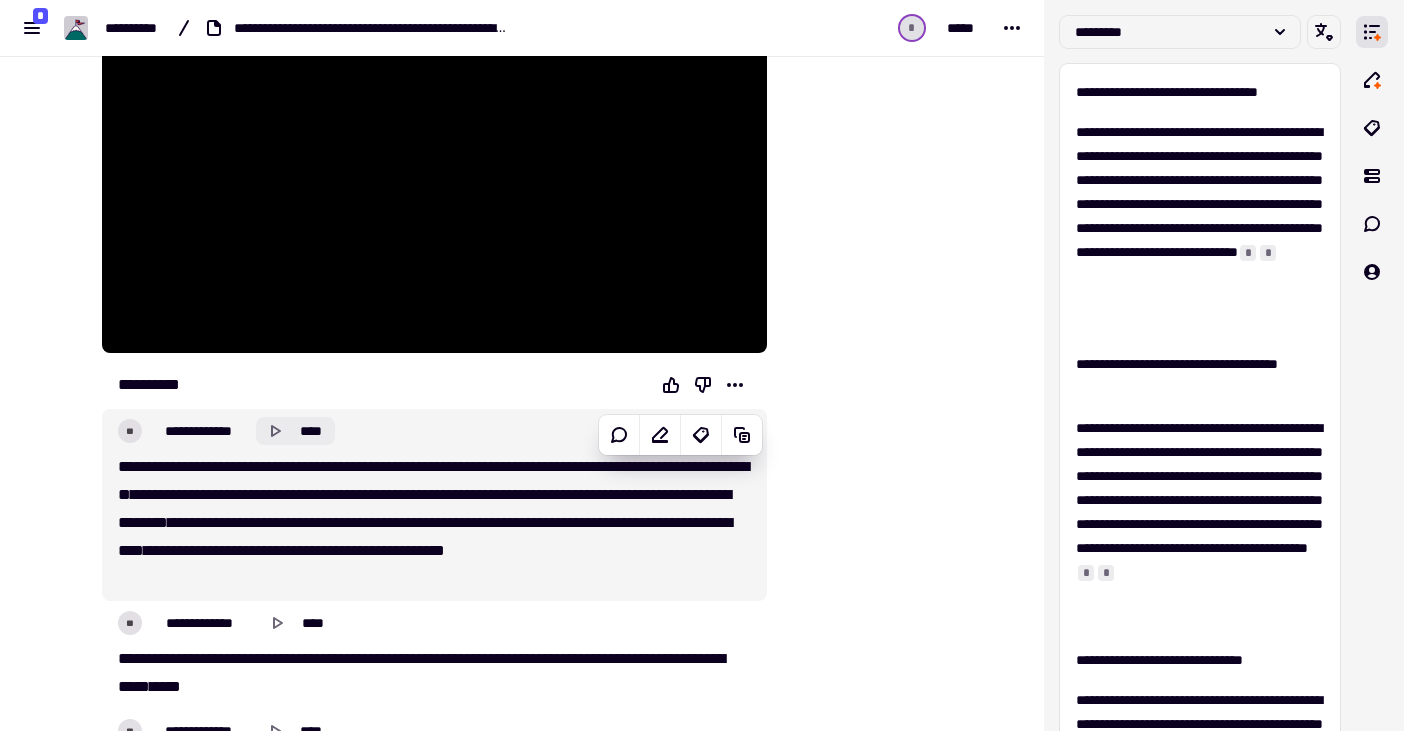 click 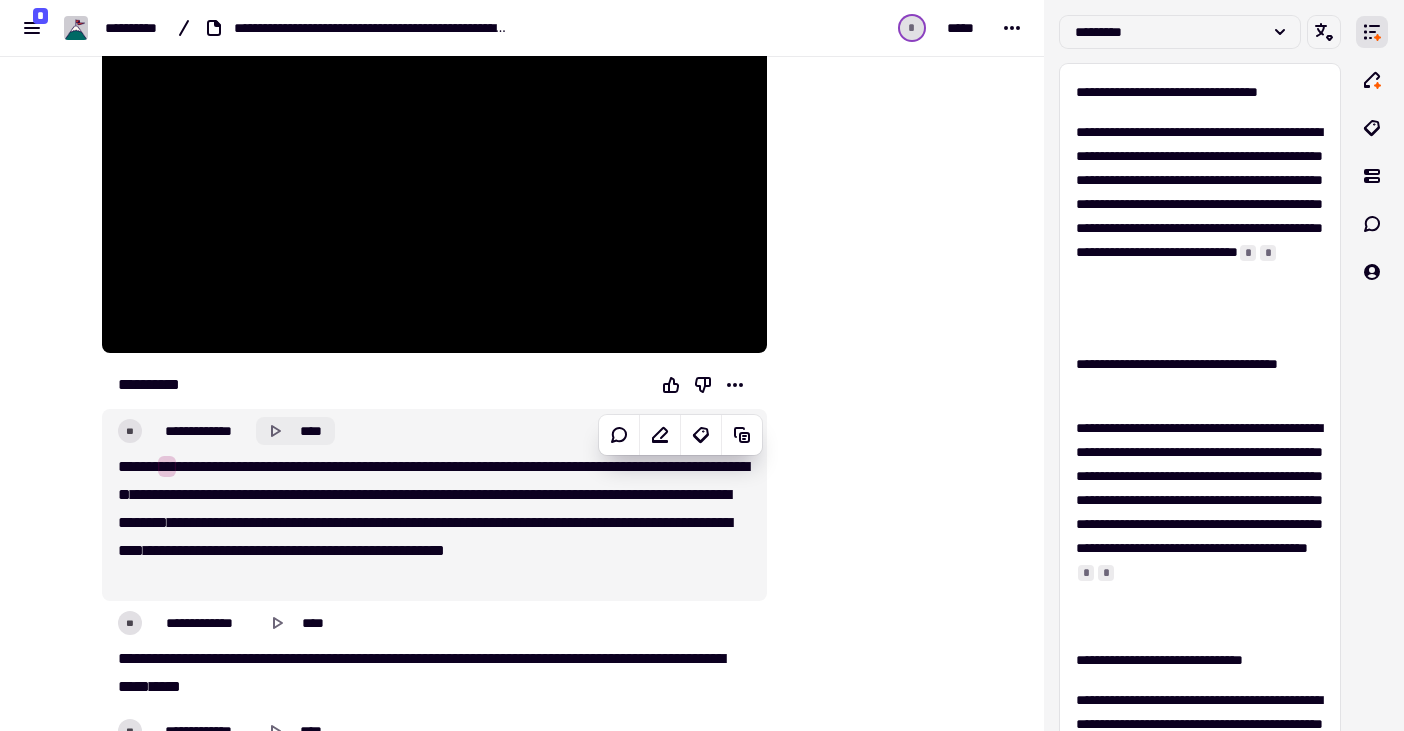 click 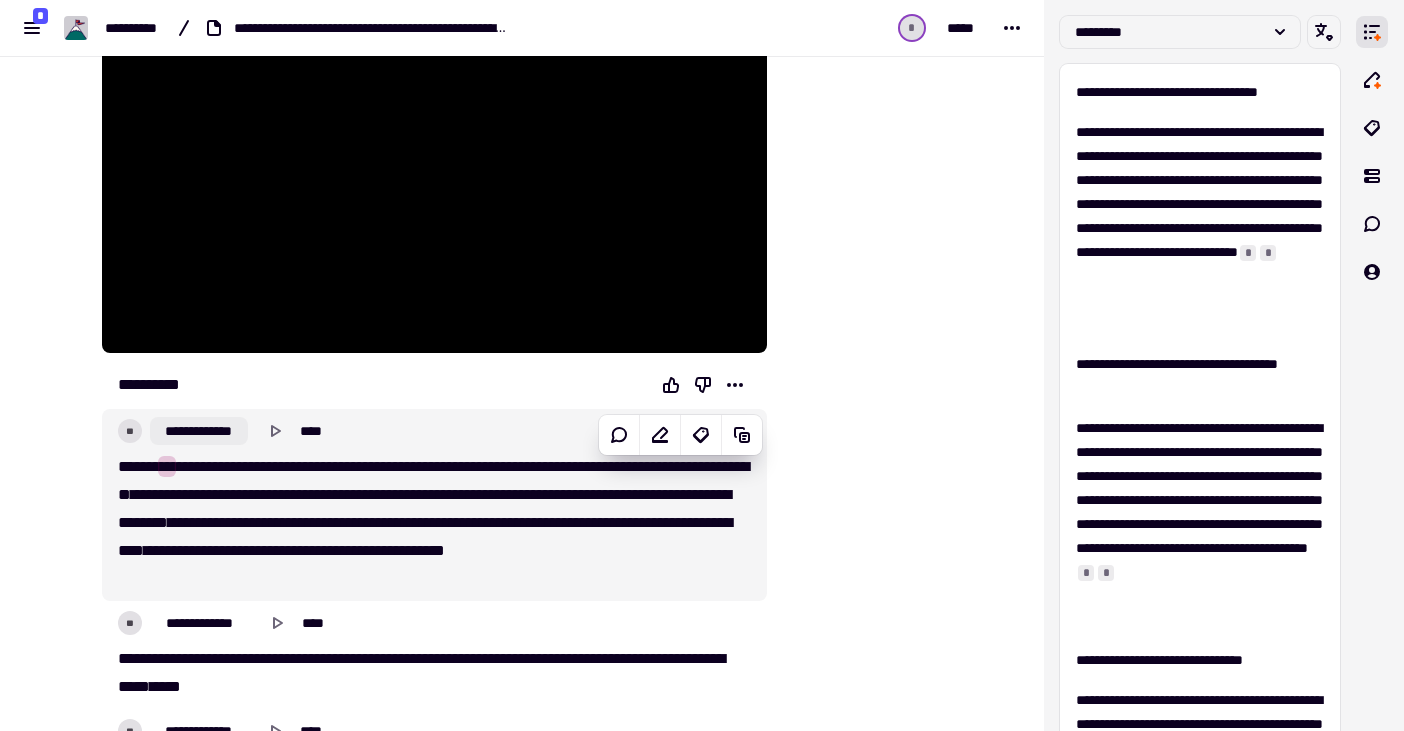 click on "**********" 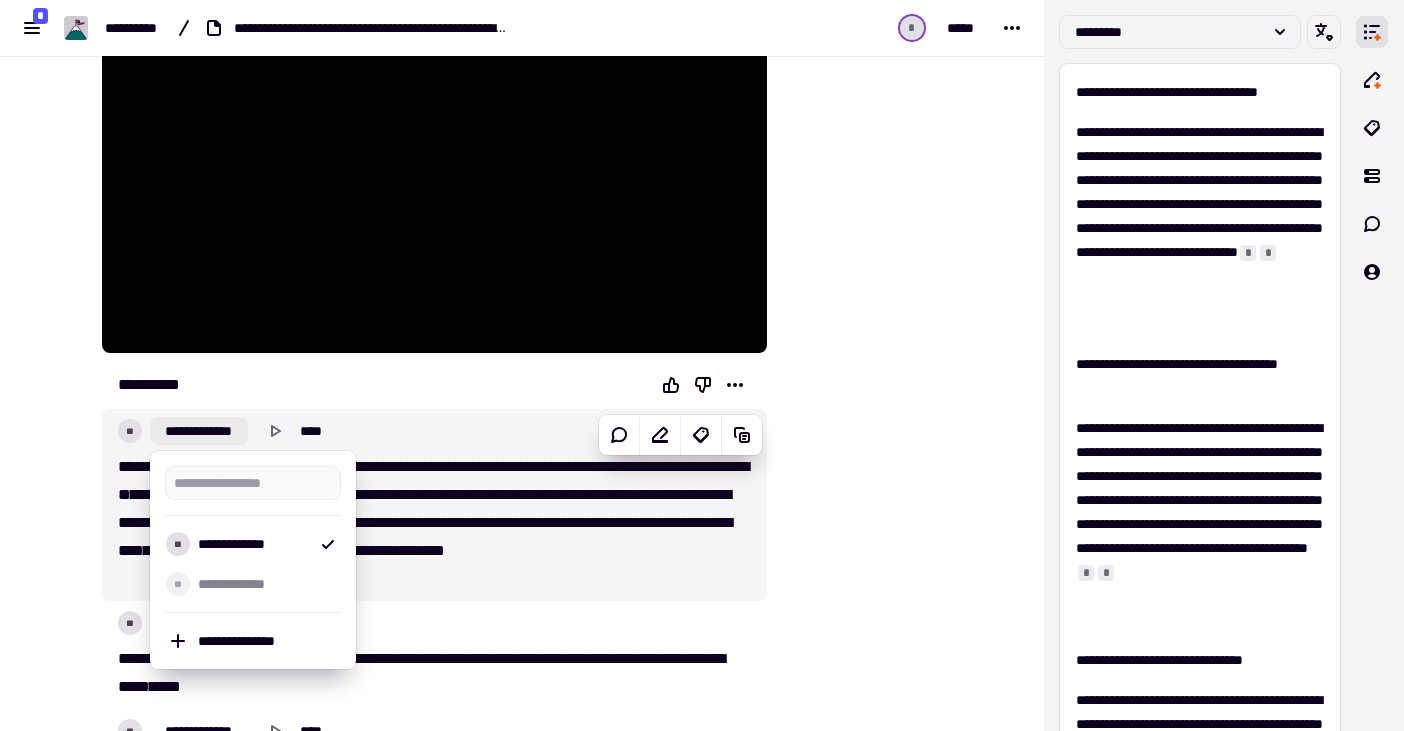 type on "****" 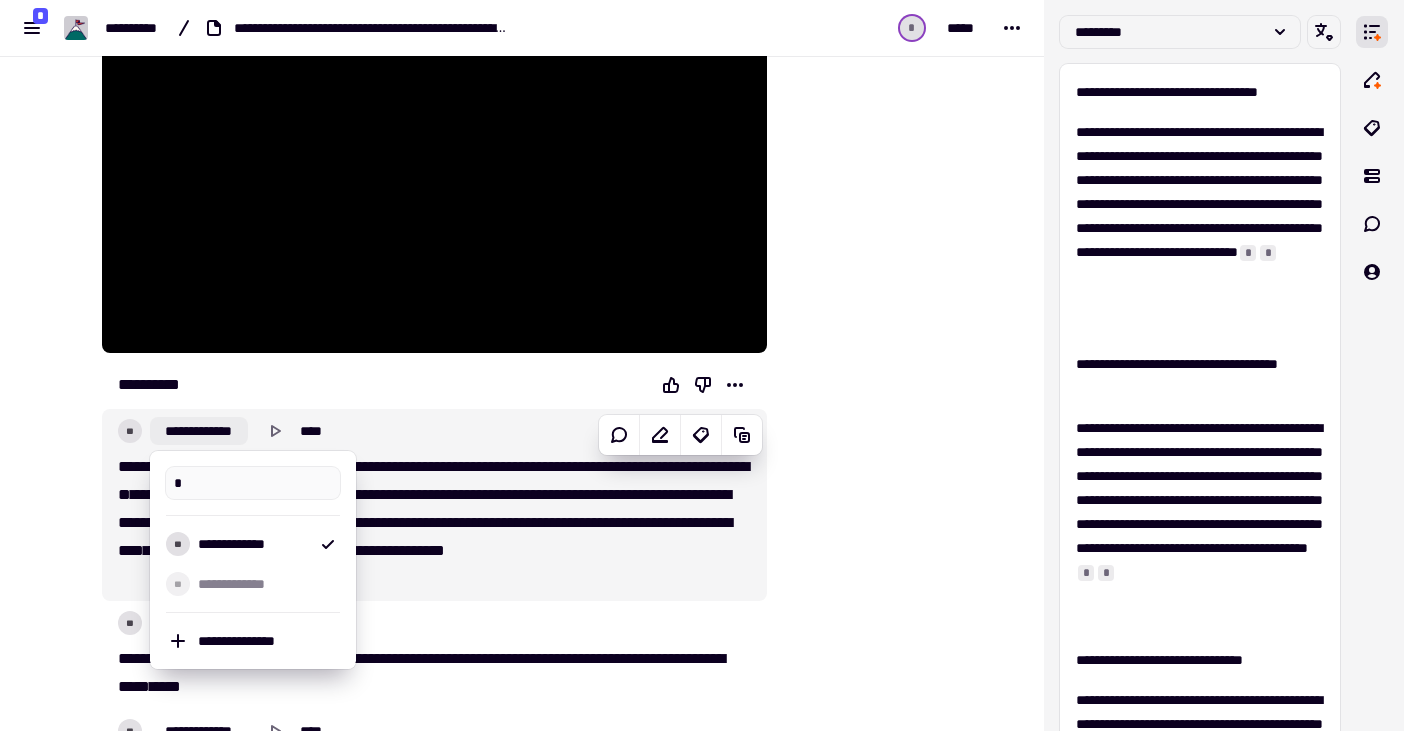 type on "**" 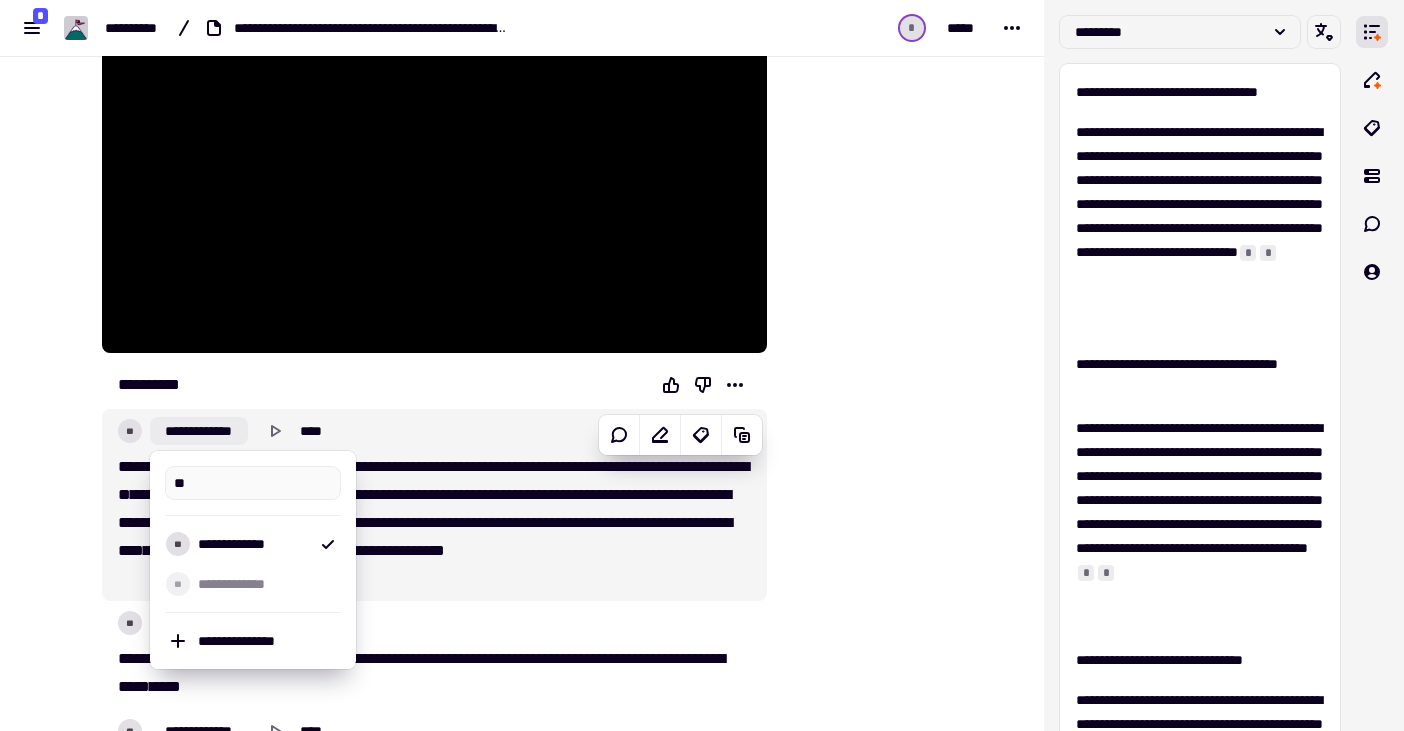 type on "****" 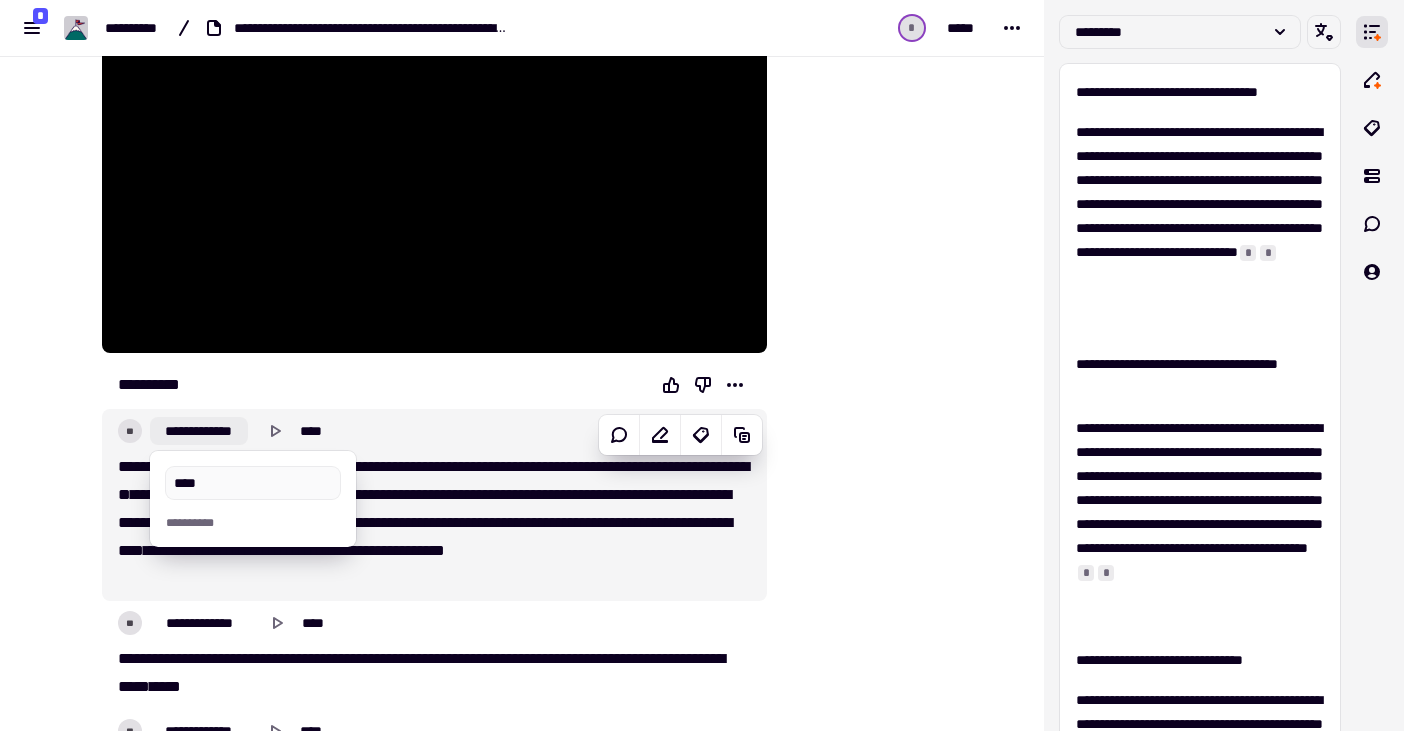 type on "*****" 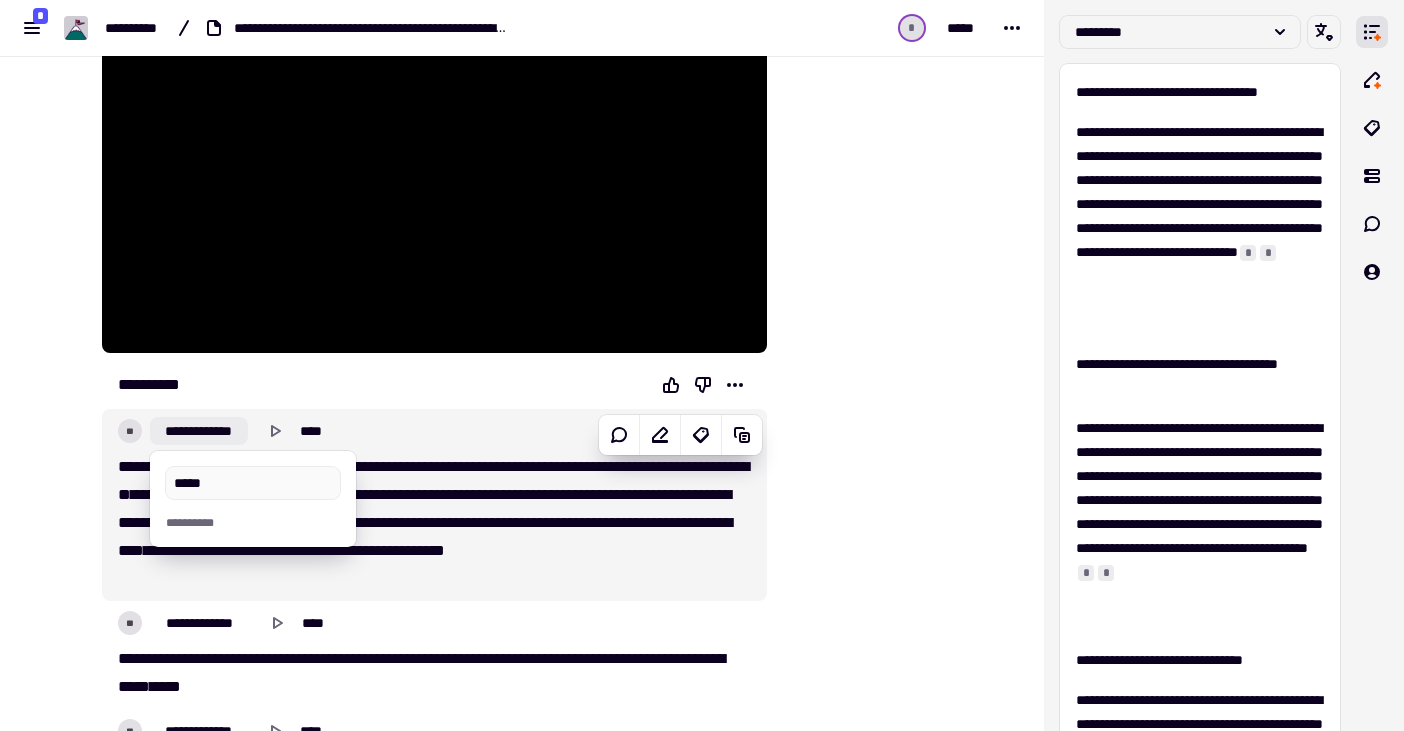 type on "****" 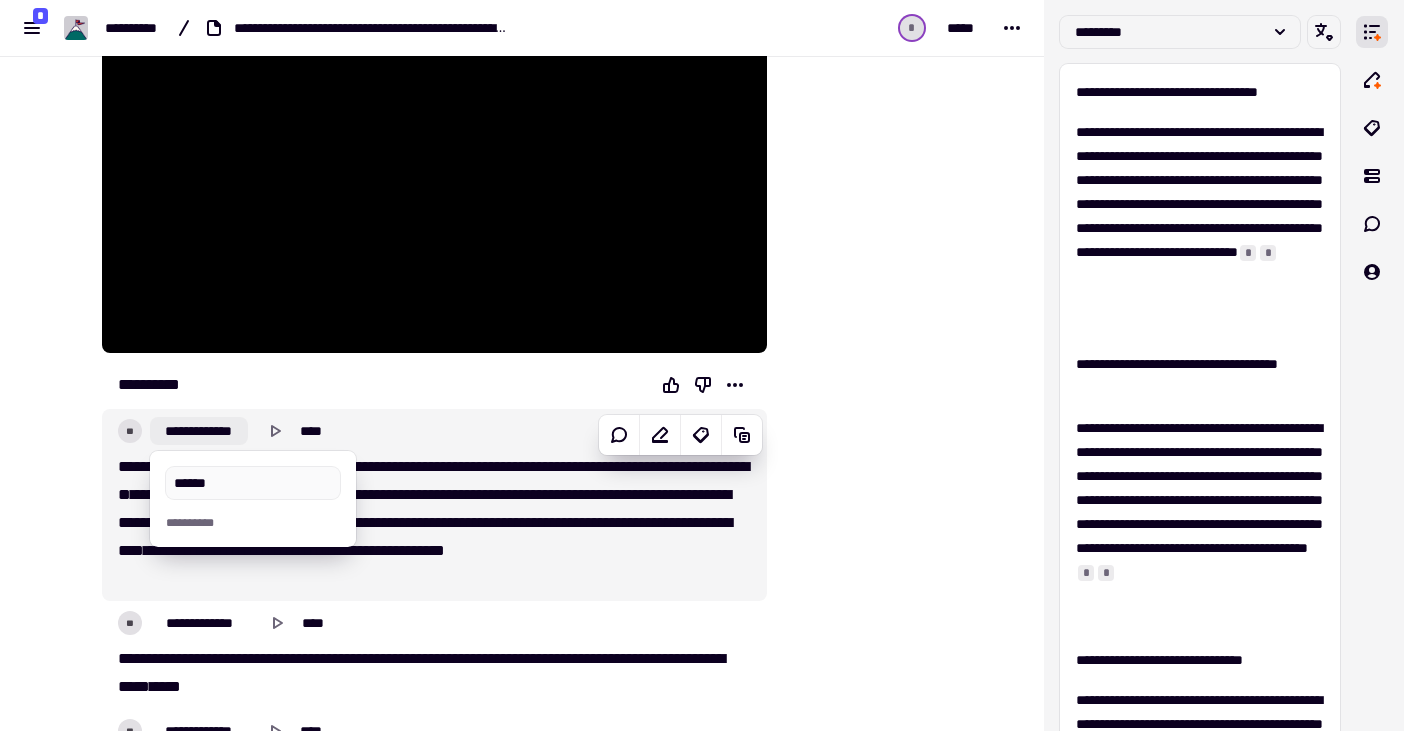 type on "****" 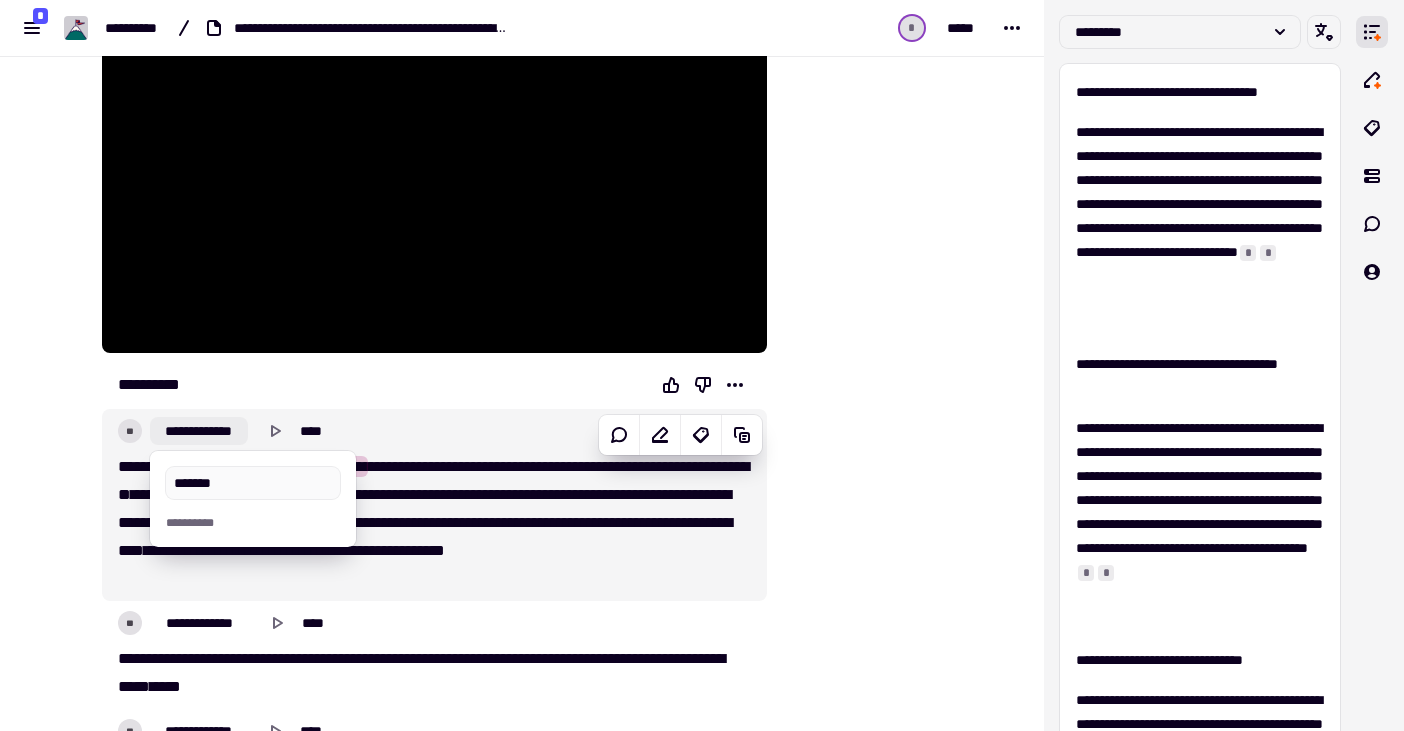 type on "********" 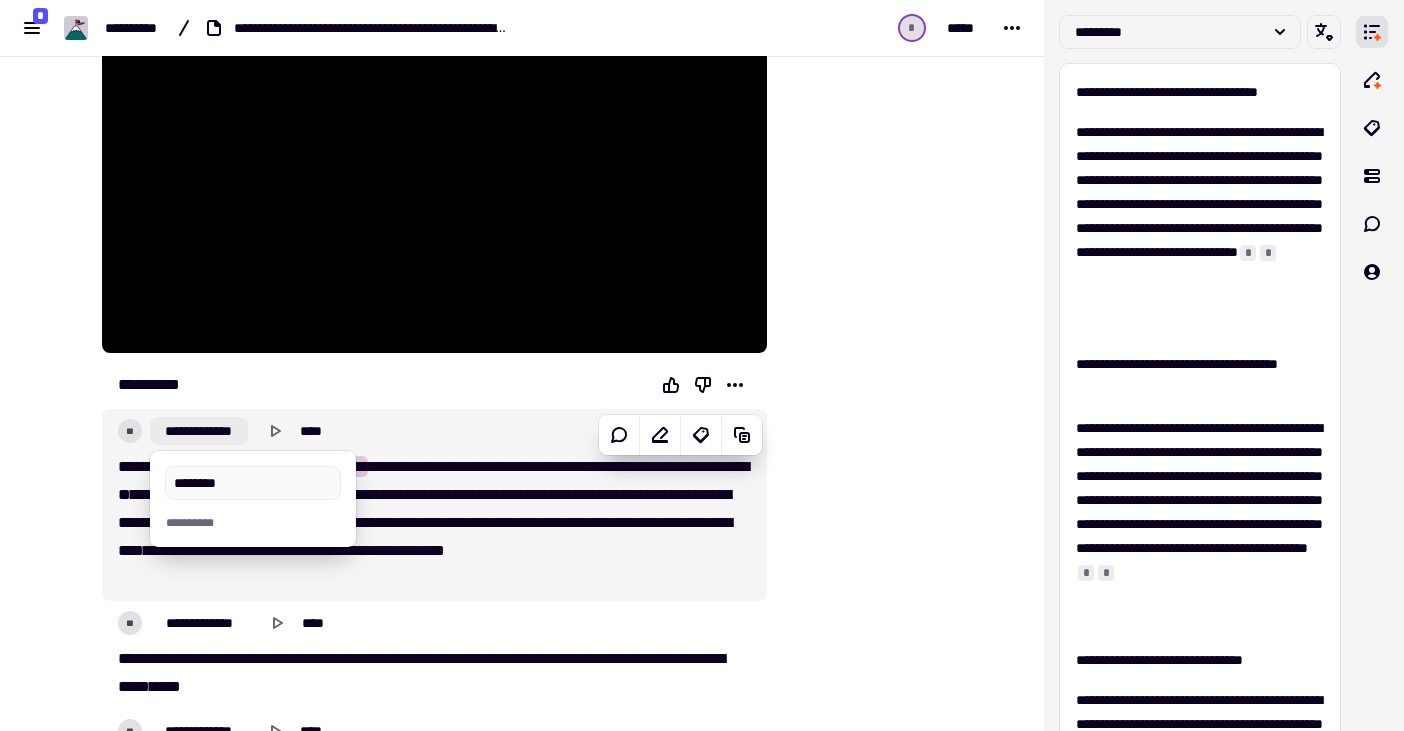 type on "****" 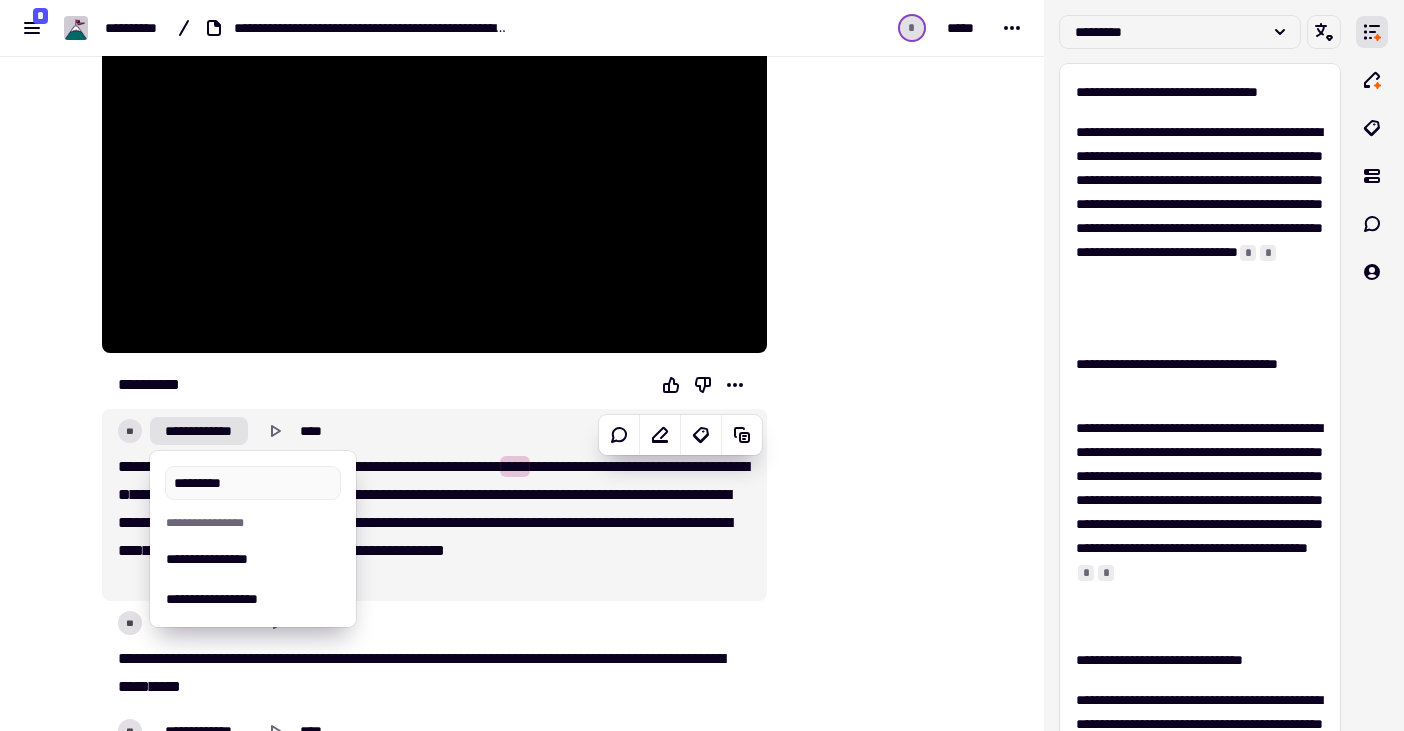 type on "****" 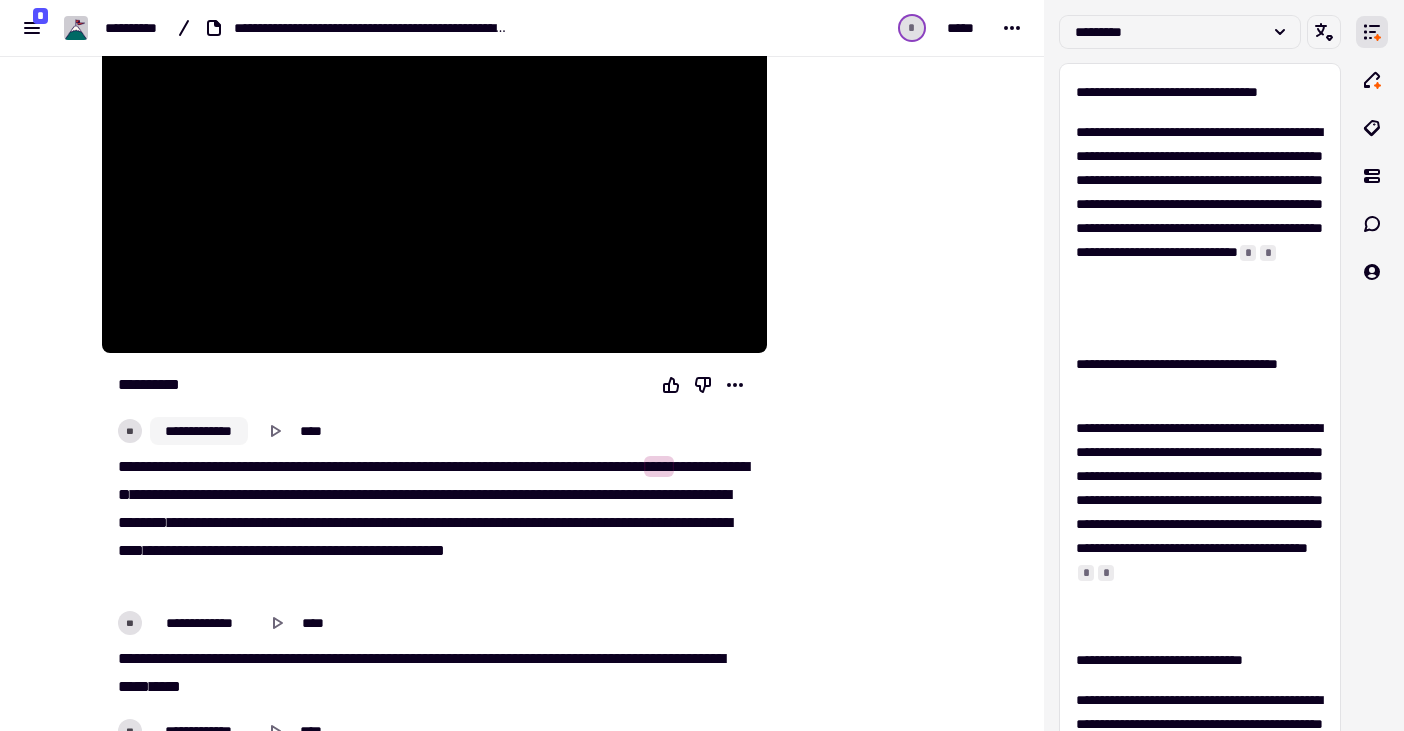 click on "**********" 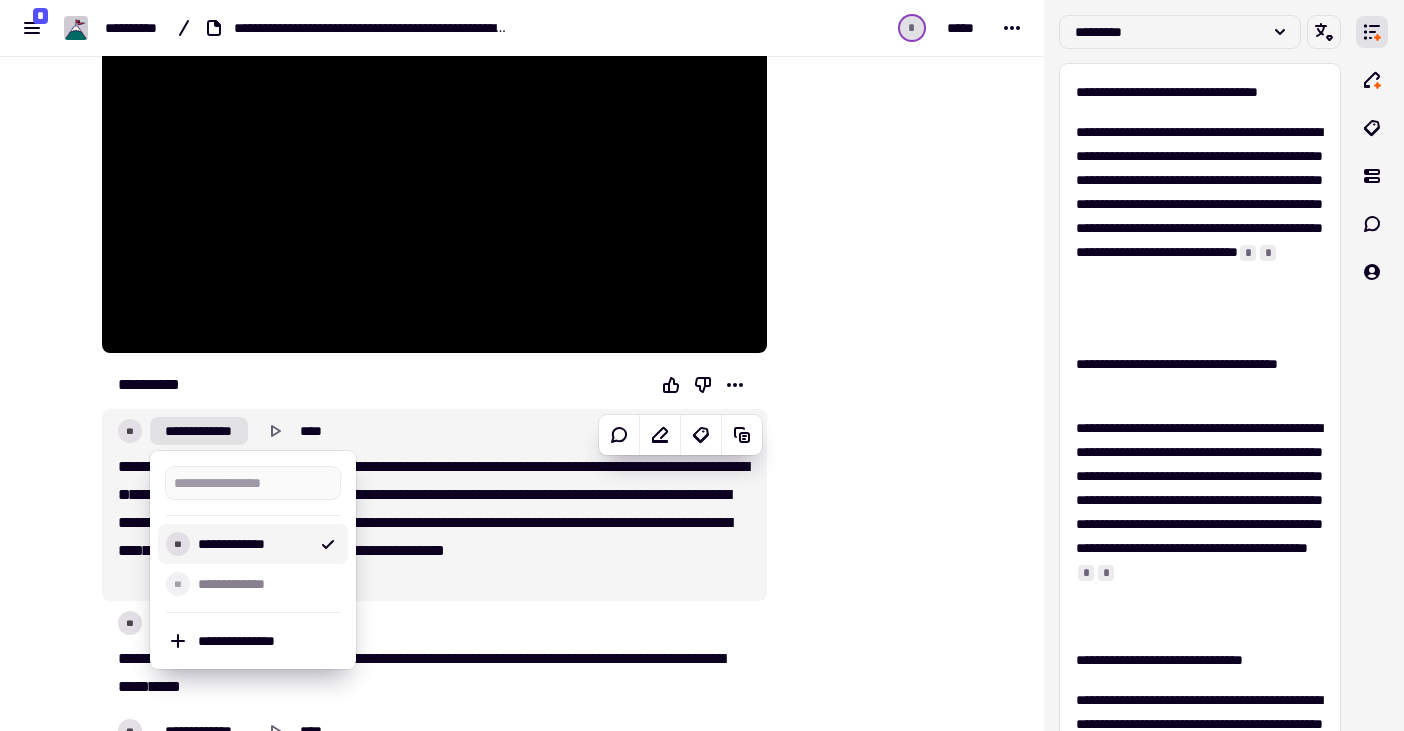 click on "**********" at bounding box center [253, 544] 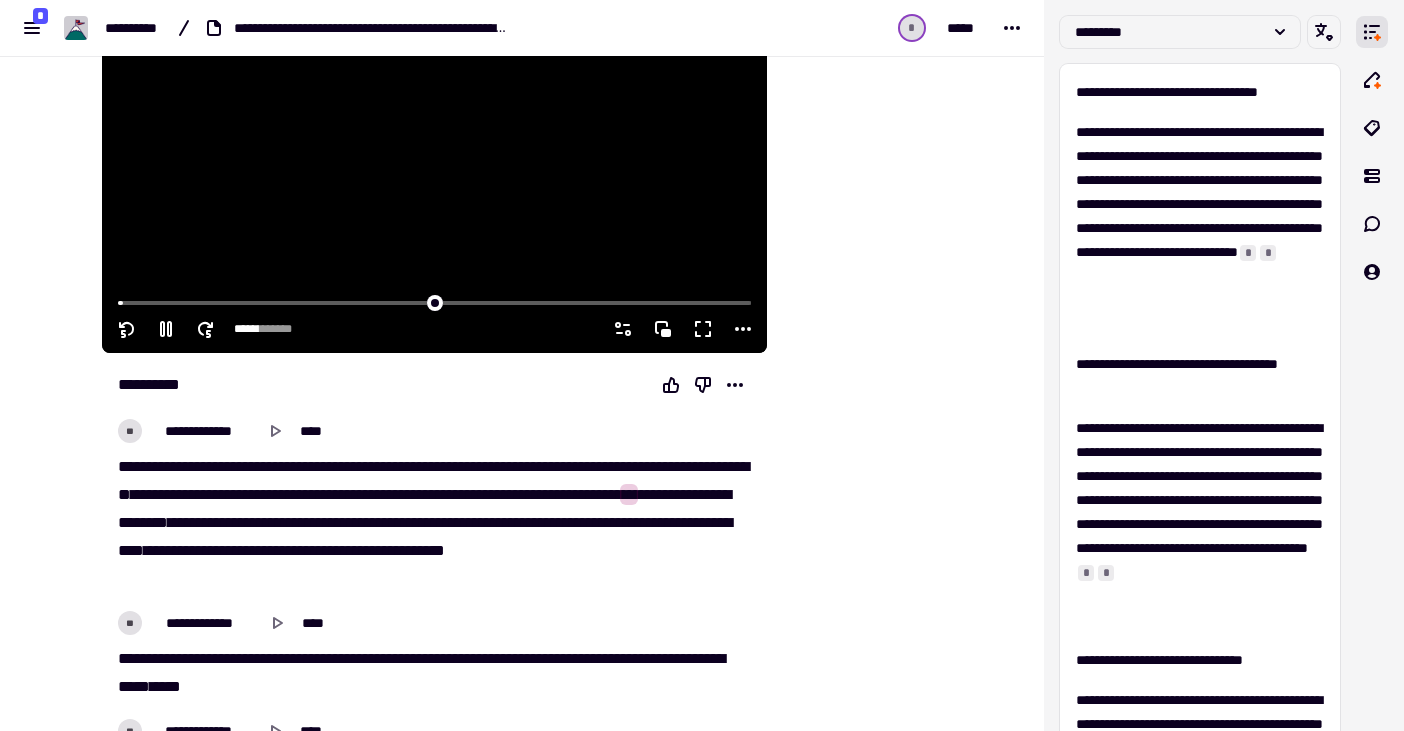 click at bounding box center [434, 166] 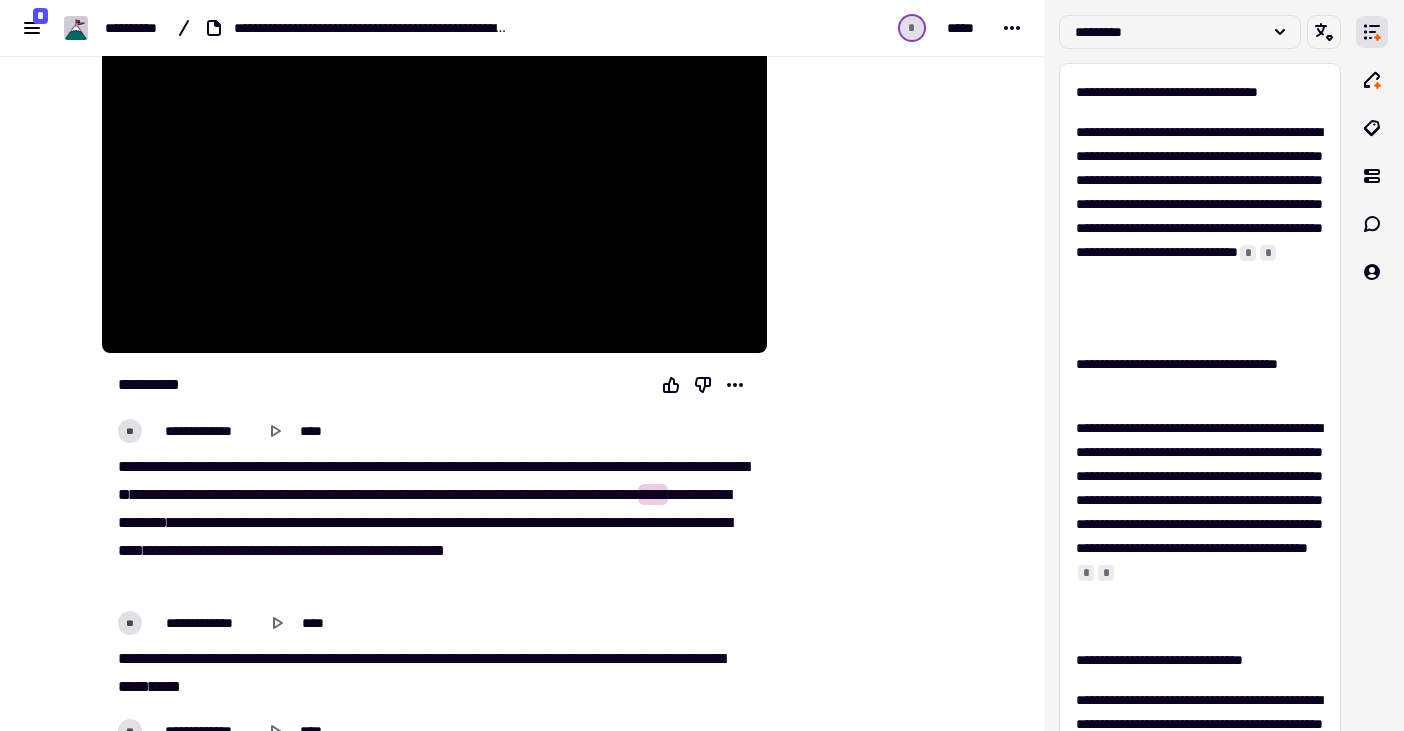 scroll, scrollTop: 378, scrollLeft: 0, axis: vertical 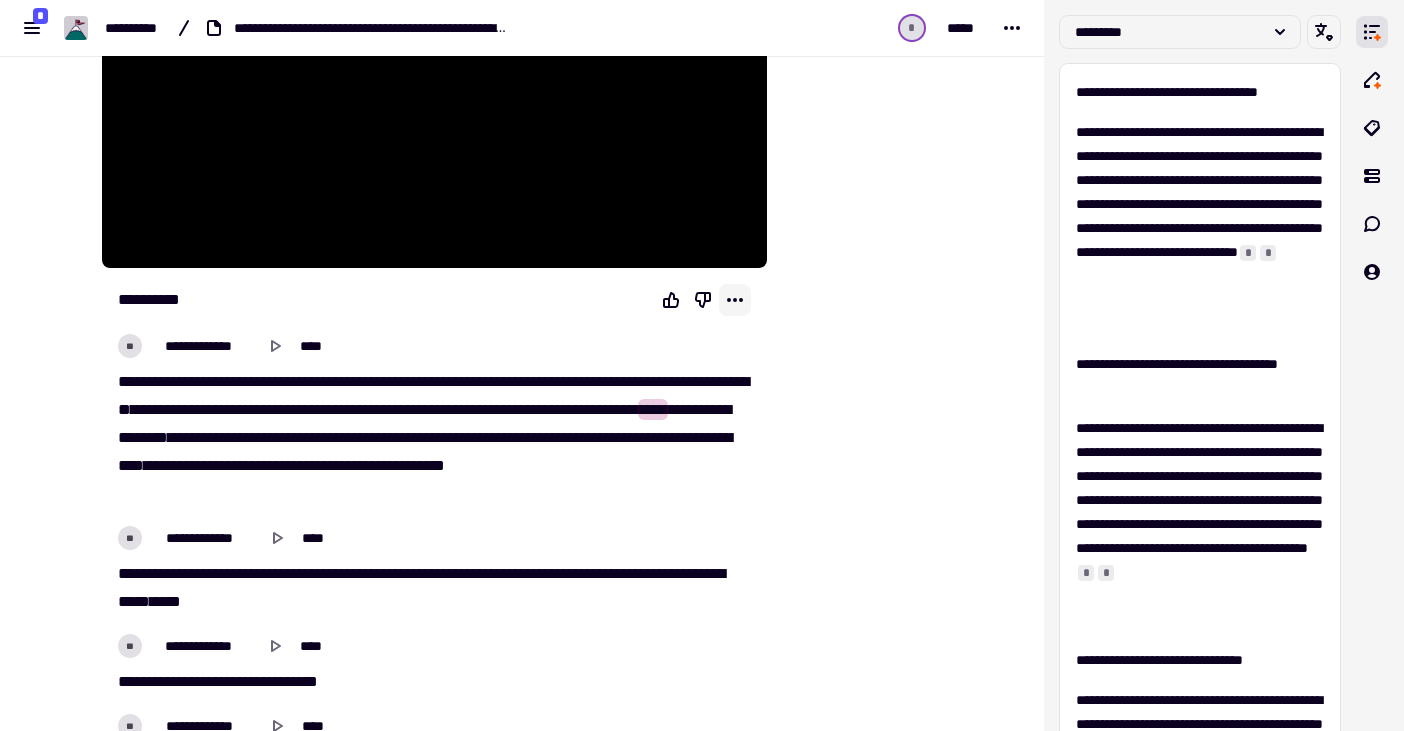 click 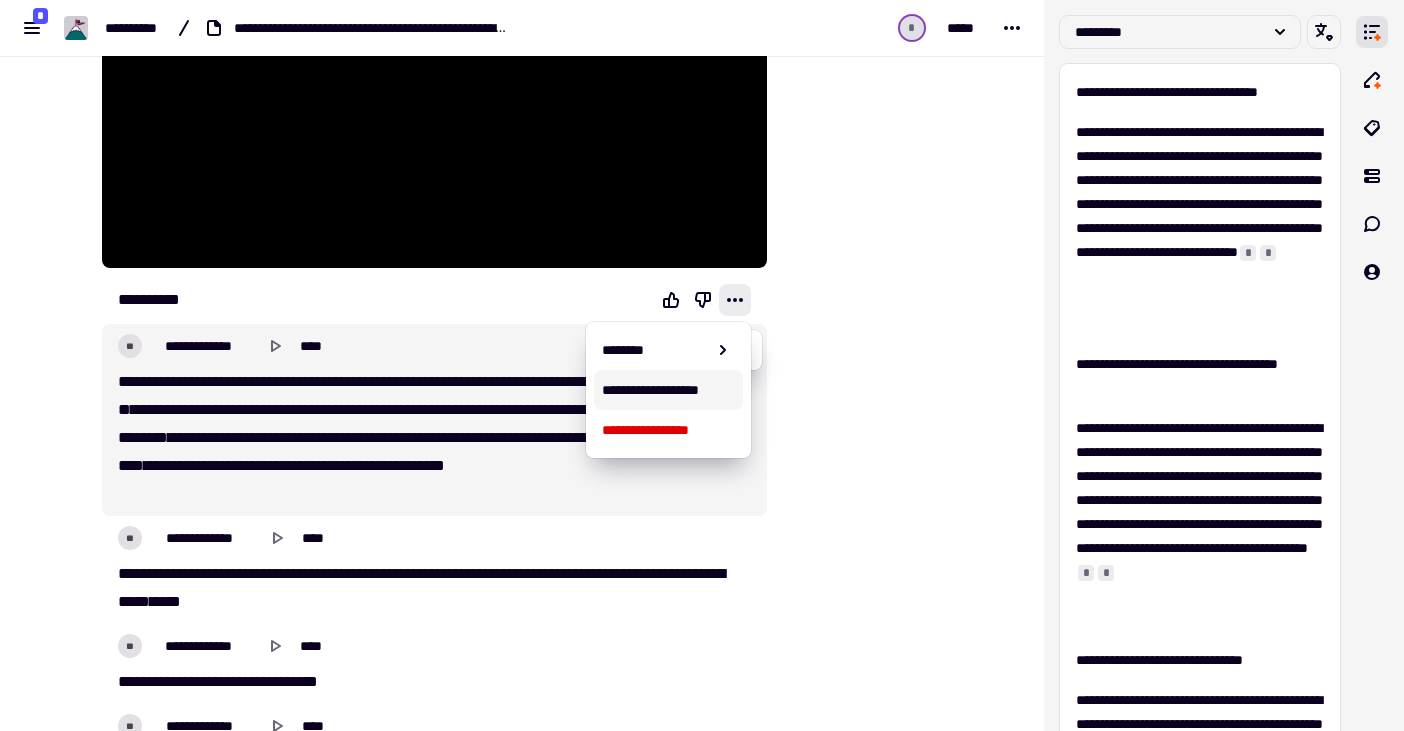 click on "**********" at bounding box center (434, 438) 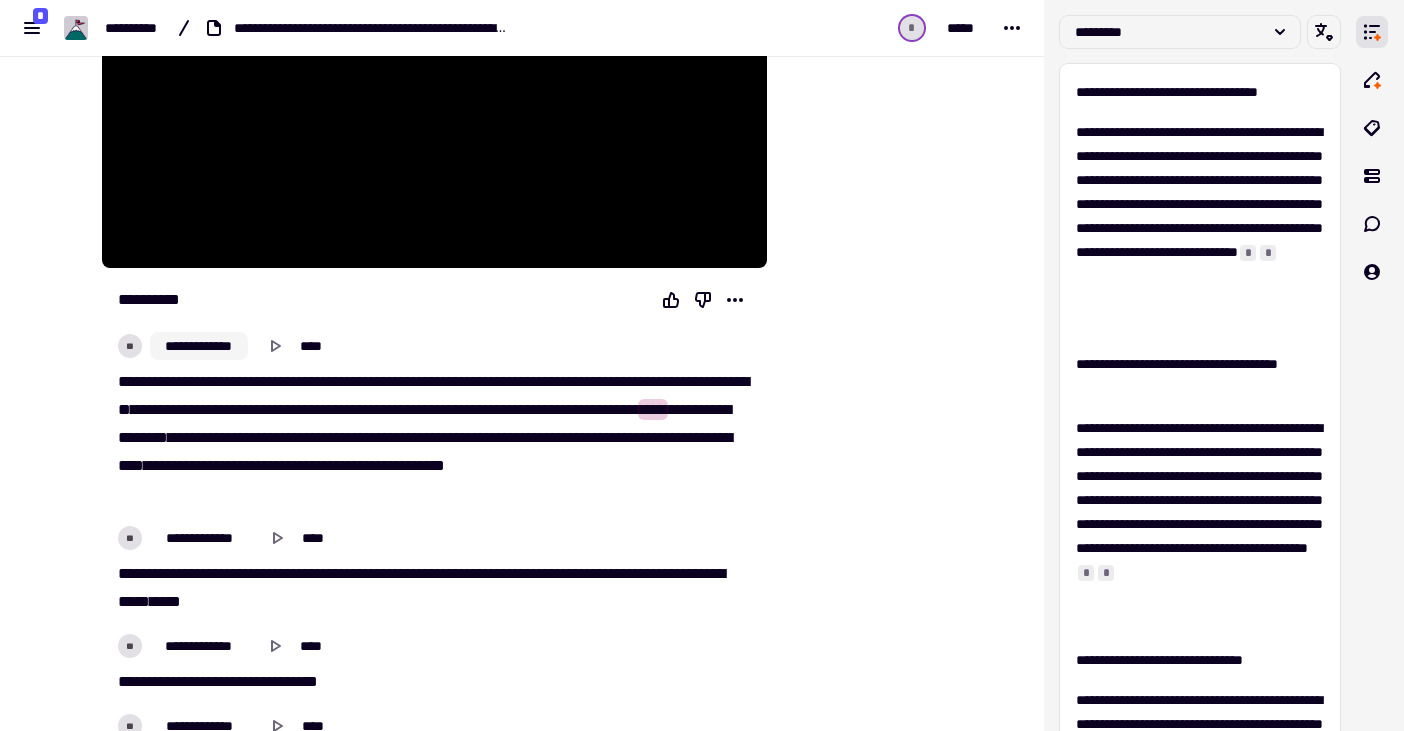 click on "**********" 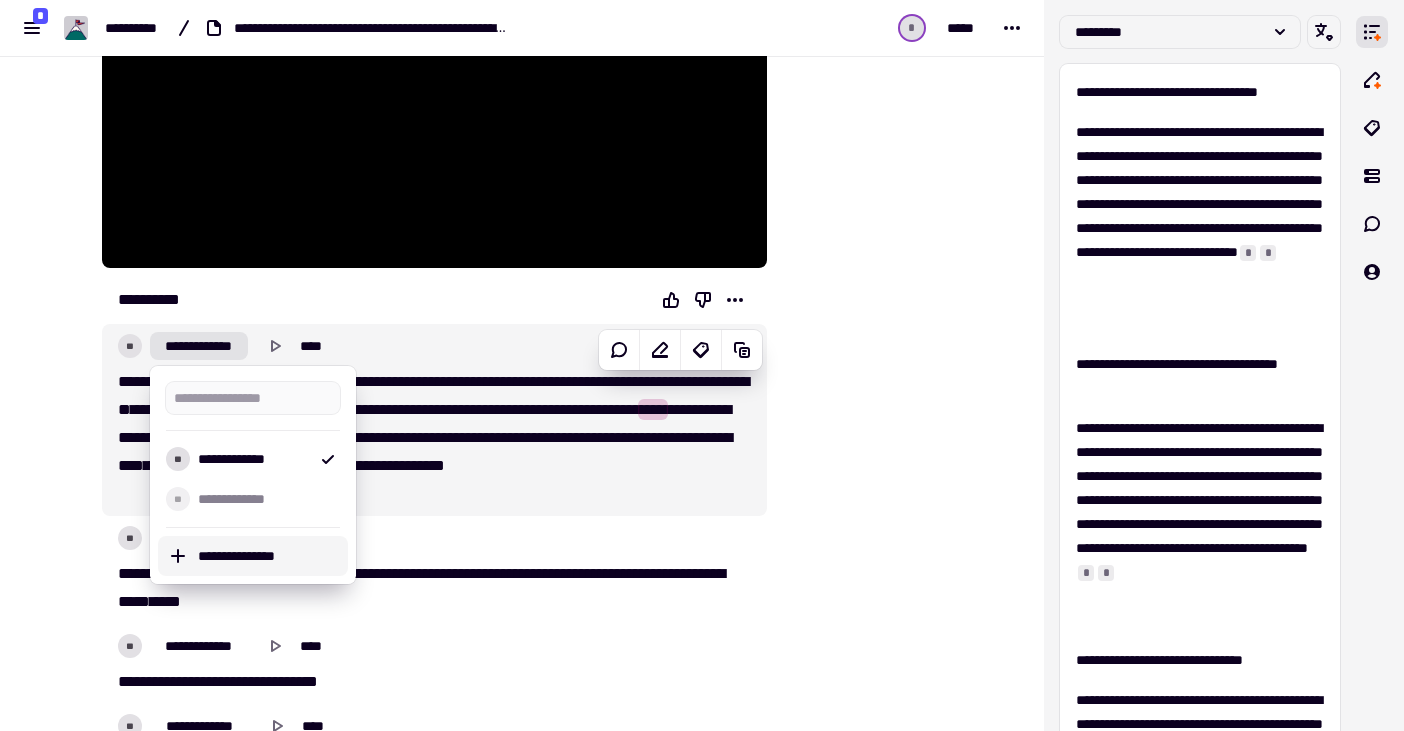 click on "**********" at bounding box center (253, 475) 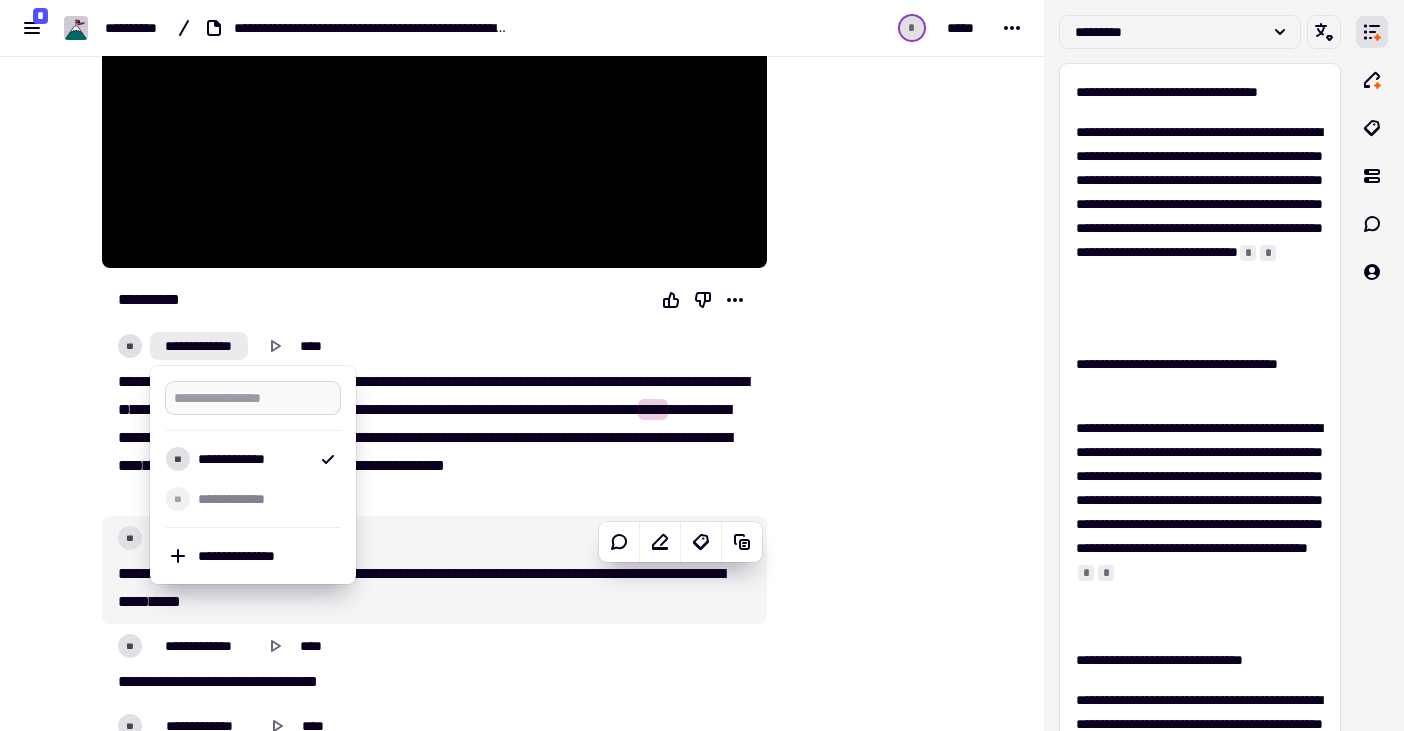 click at bounding box center (253, 398) 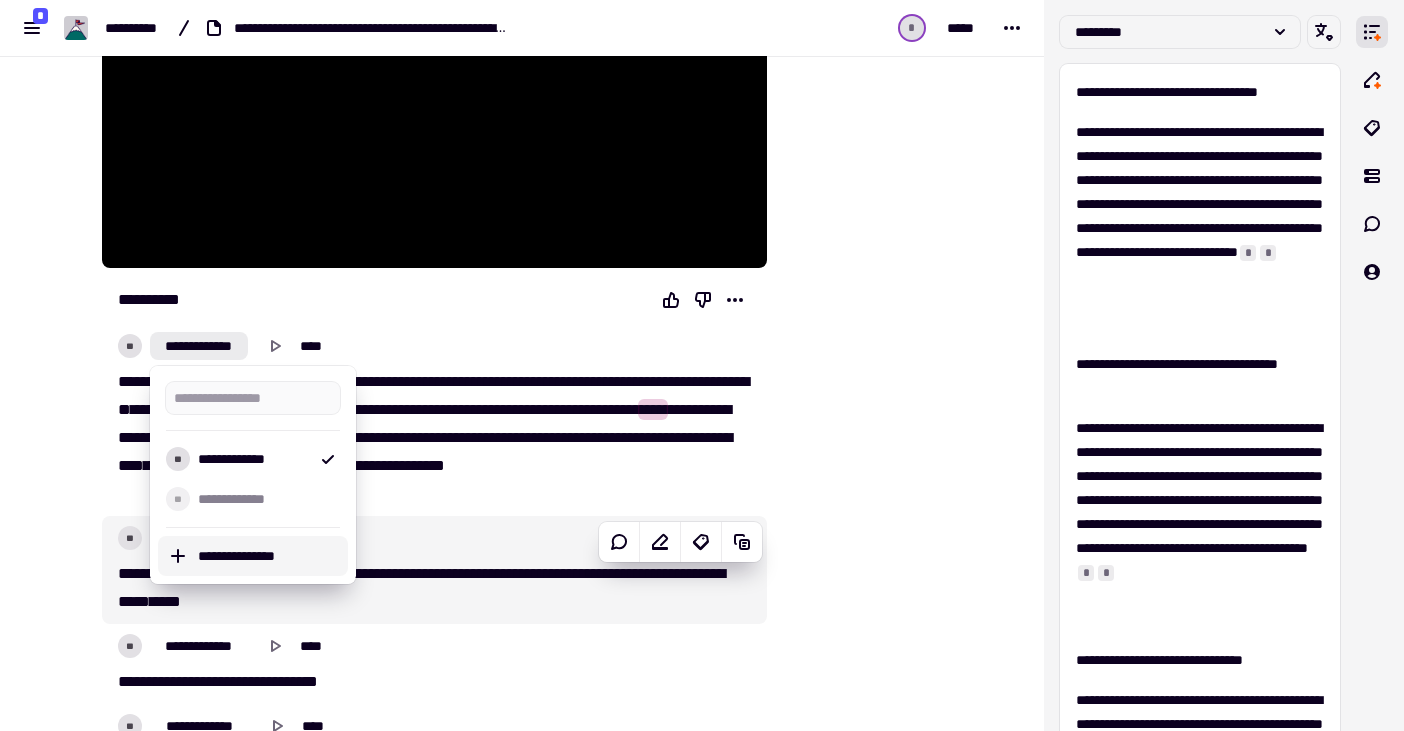 click on "**********" at bounding box center (269, 556) 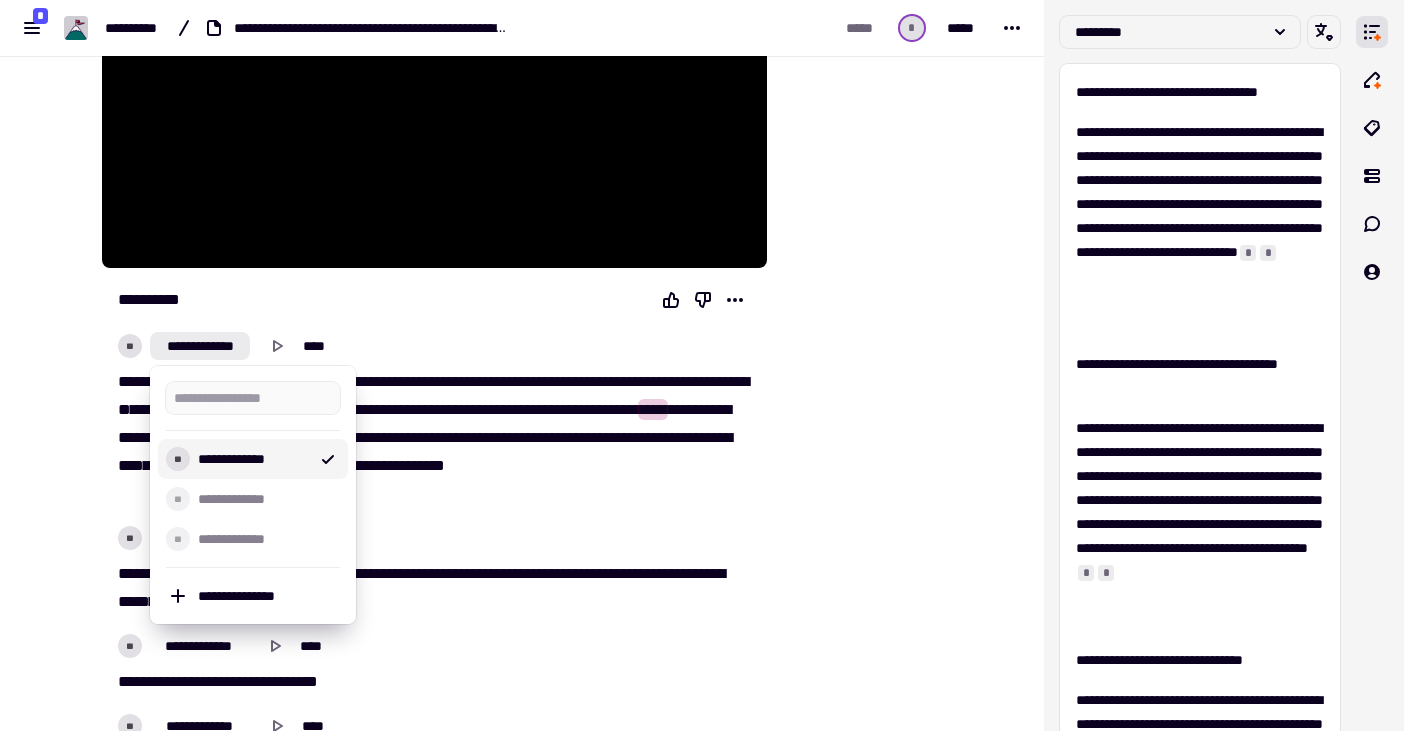 click on "***" at bounding box center (213, 437) 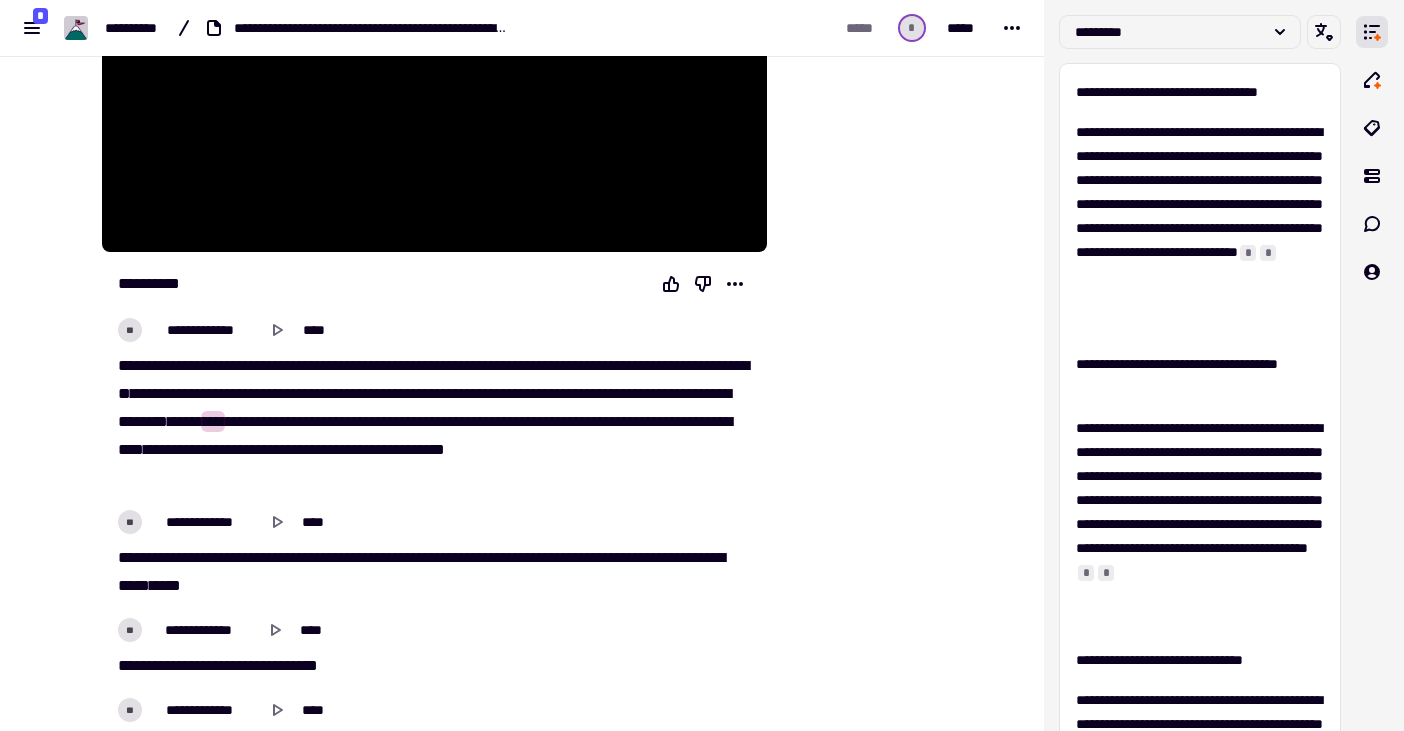 scroll, scrollTop: 376, scrollLeft: 0, axis: vertical 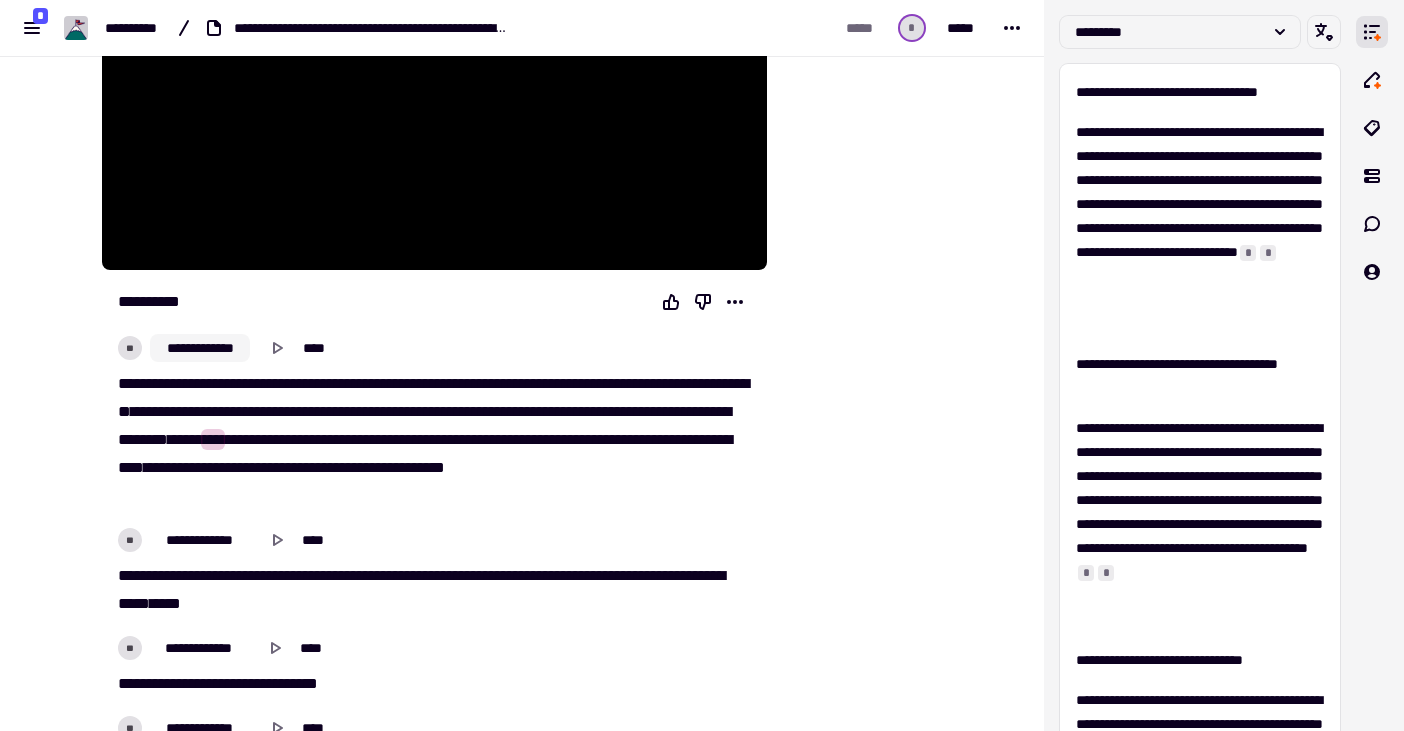 click on "**********" 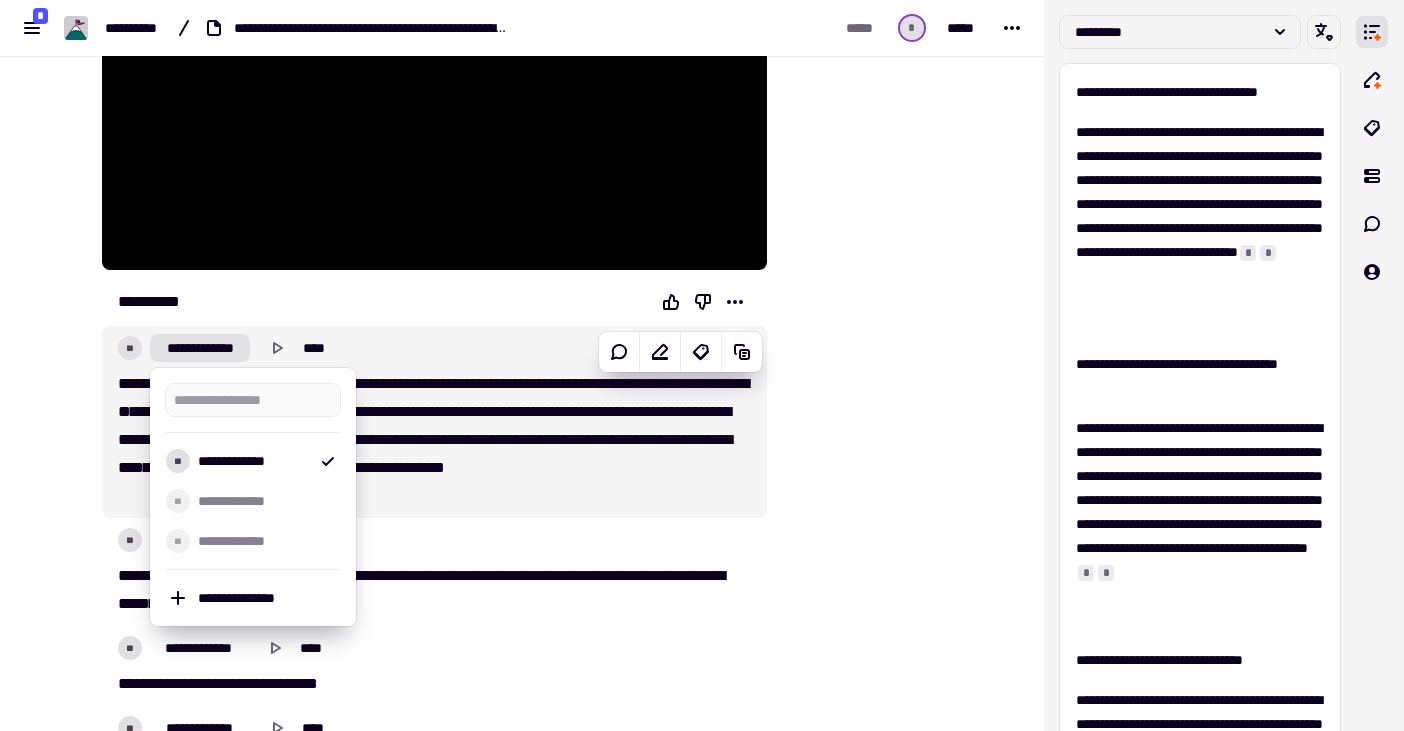 click on "**********" at bounding box center (265, 501) 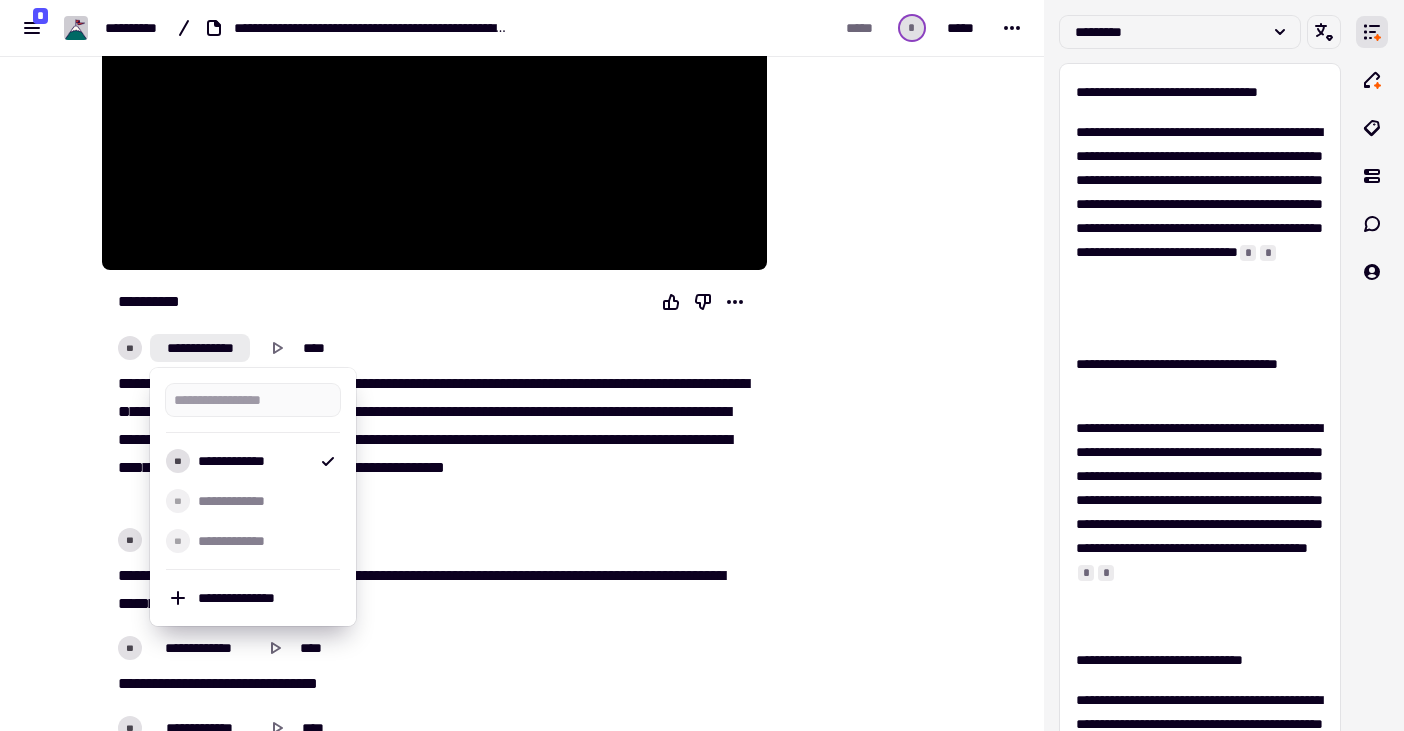click on "**********" at bounding box center (434, 440) 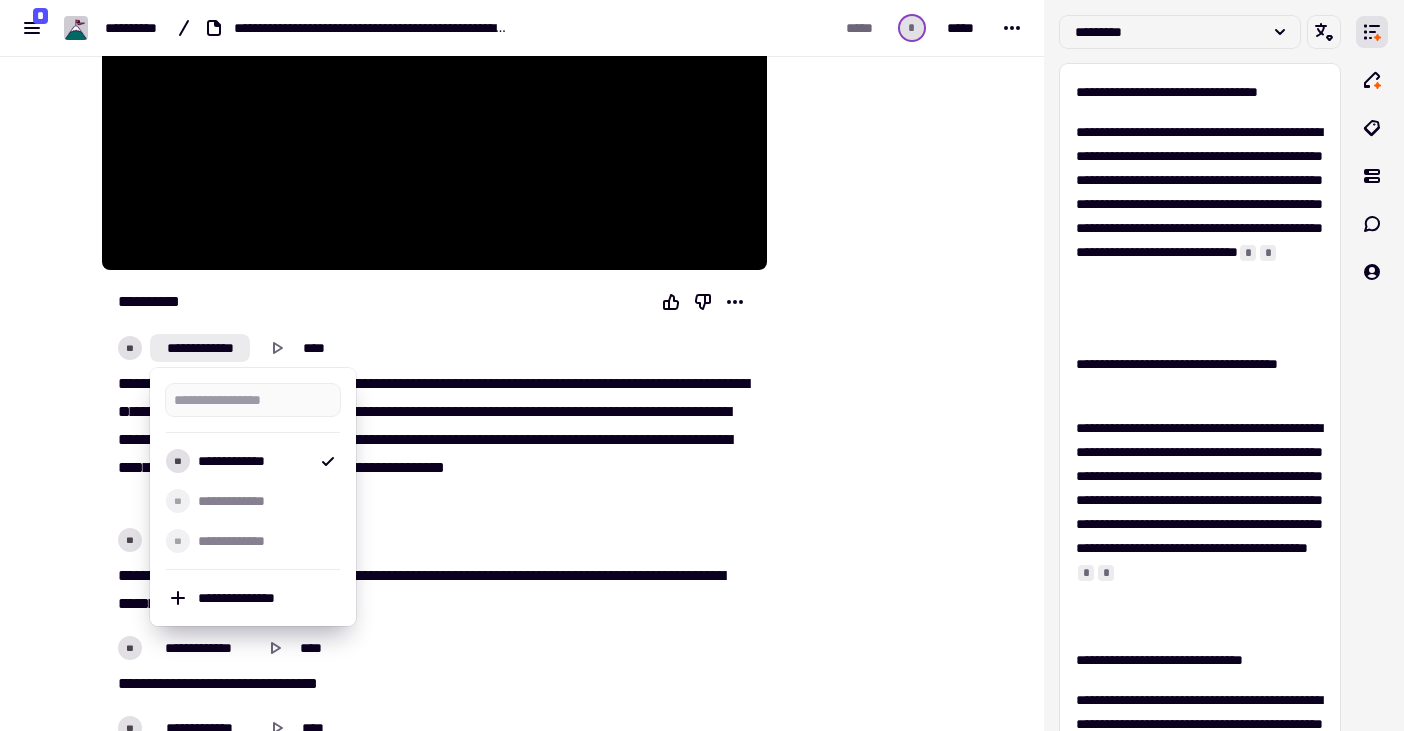 type on "*****" 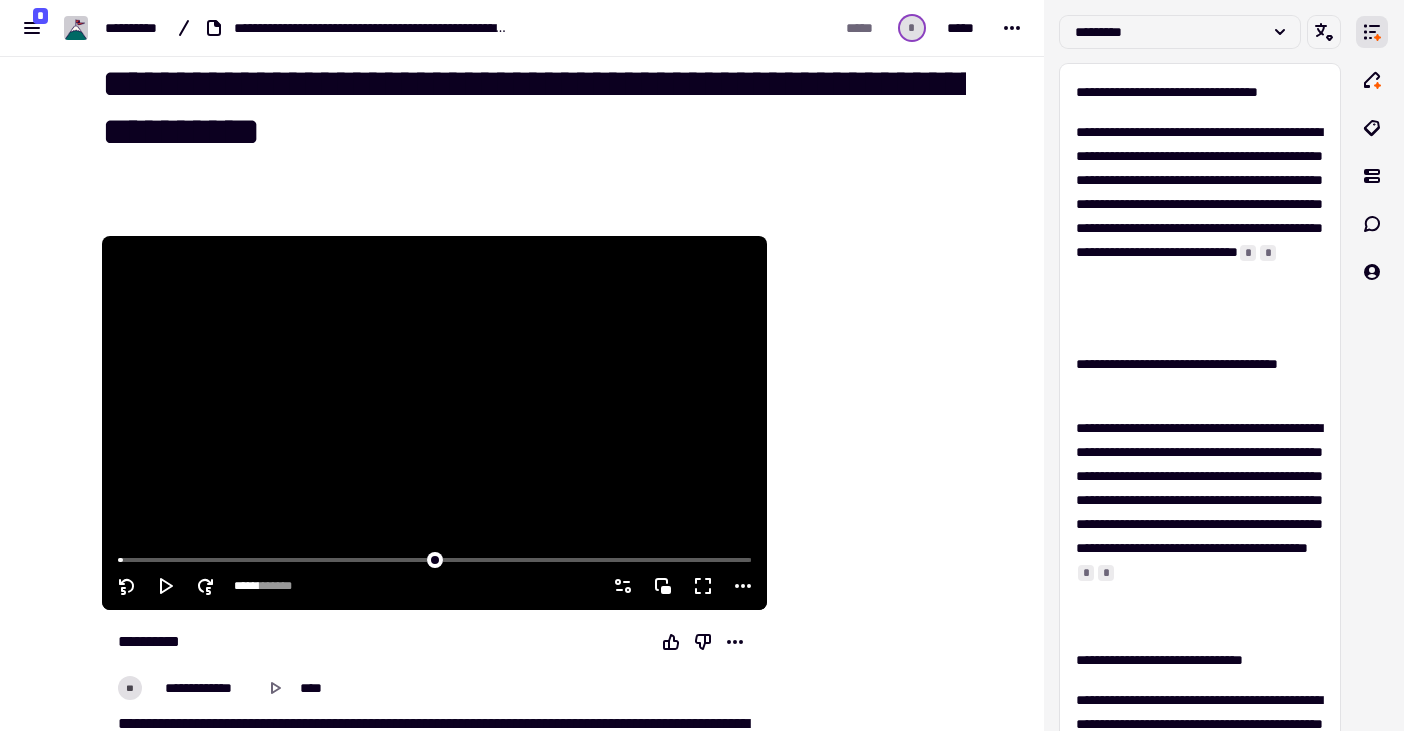 scroll, scrollTop: 178, scrollLeft: 0, axis: vertical 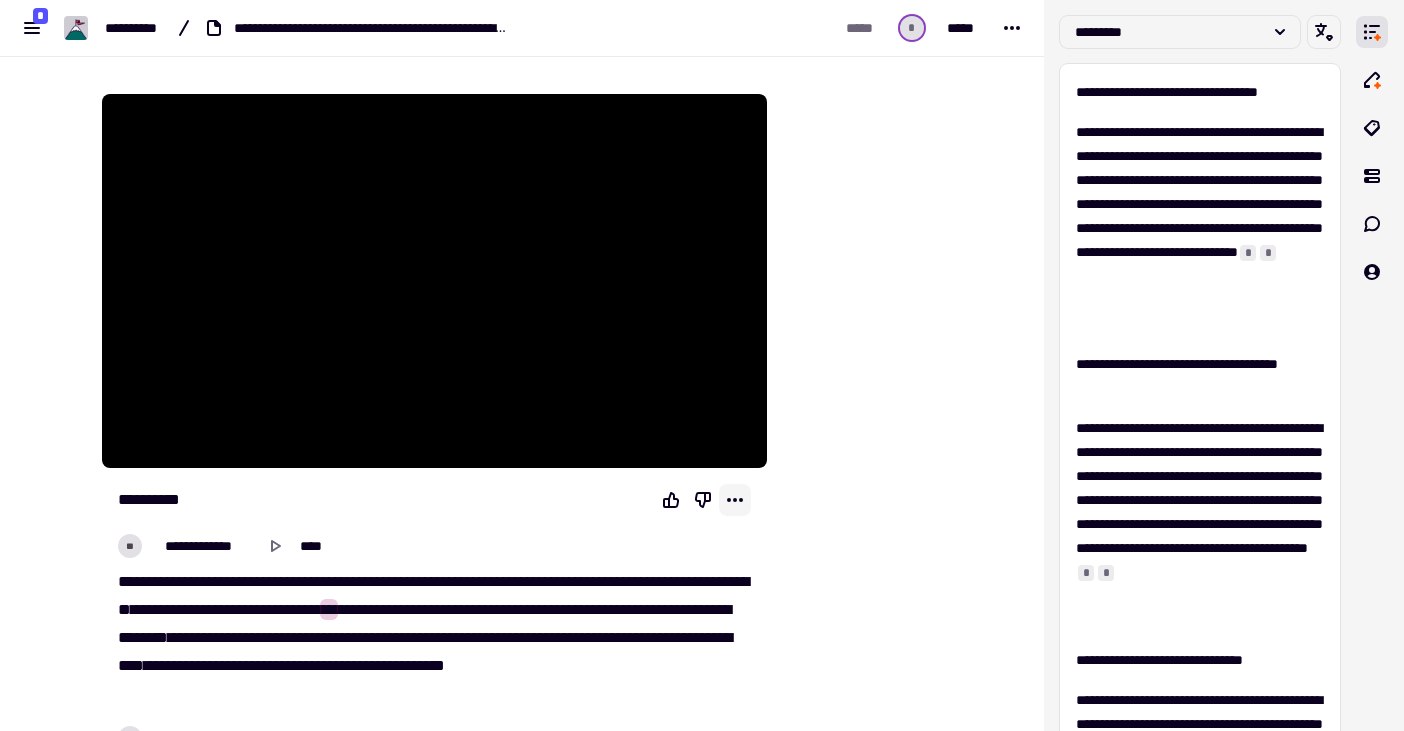 click 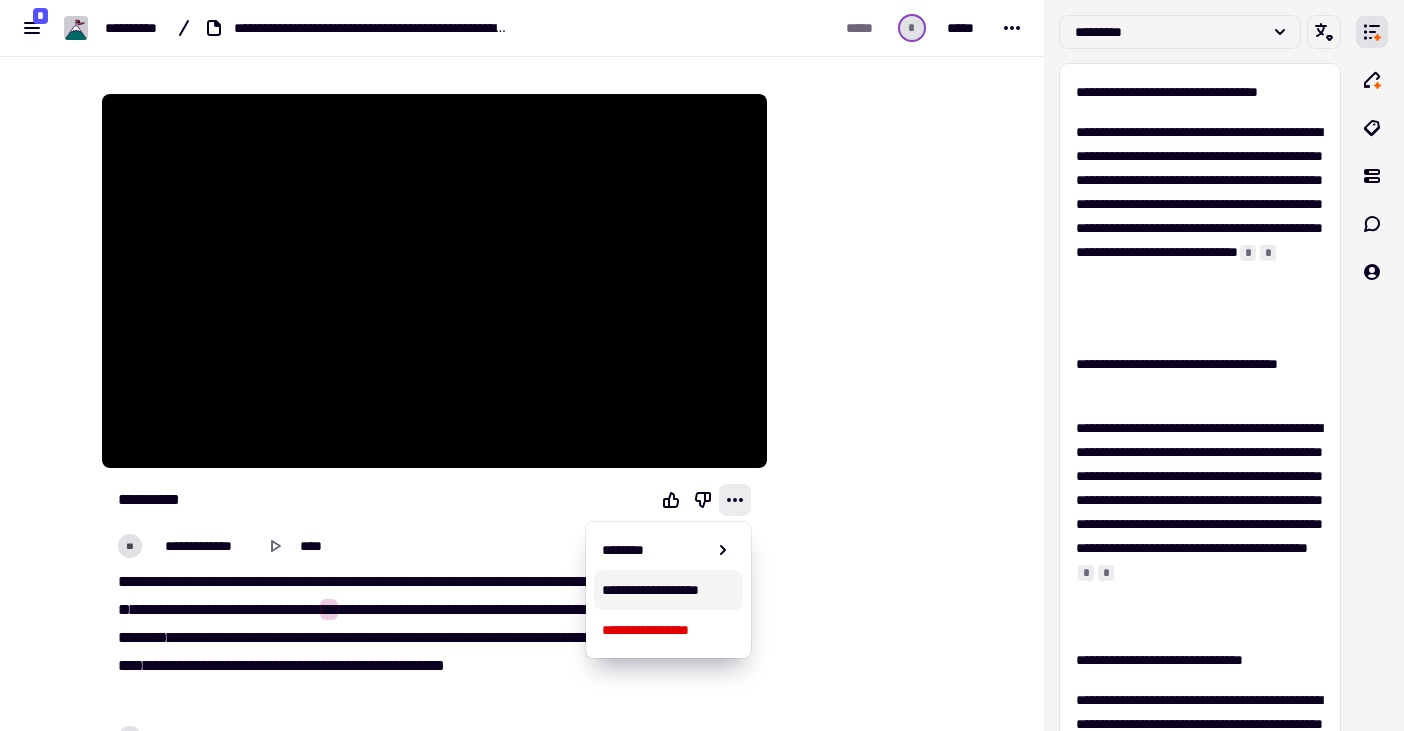 click on "**********" at bounding box center [669, 590] 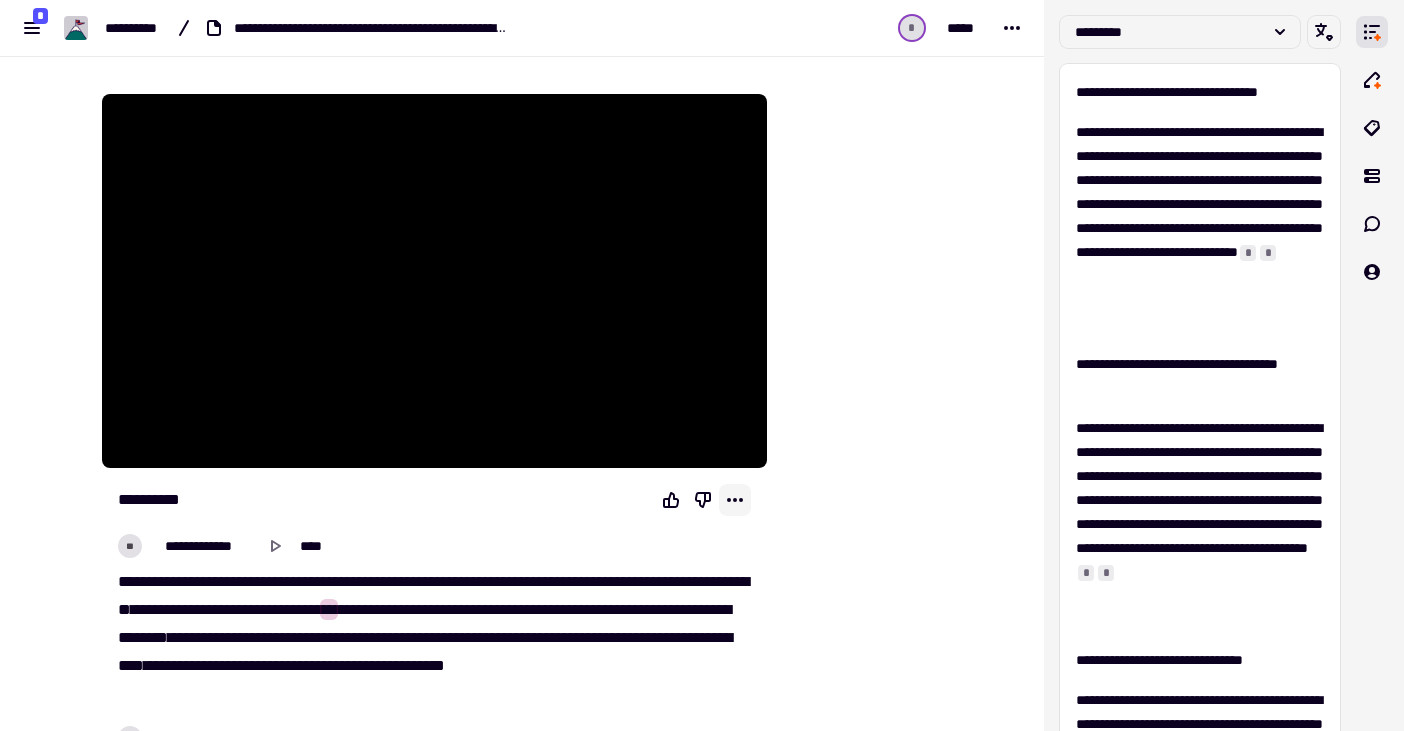 click 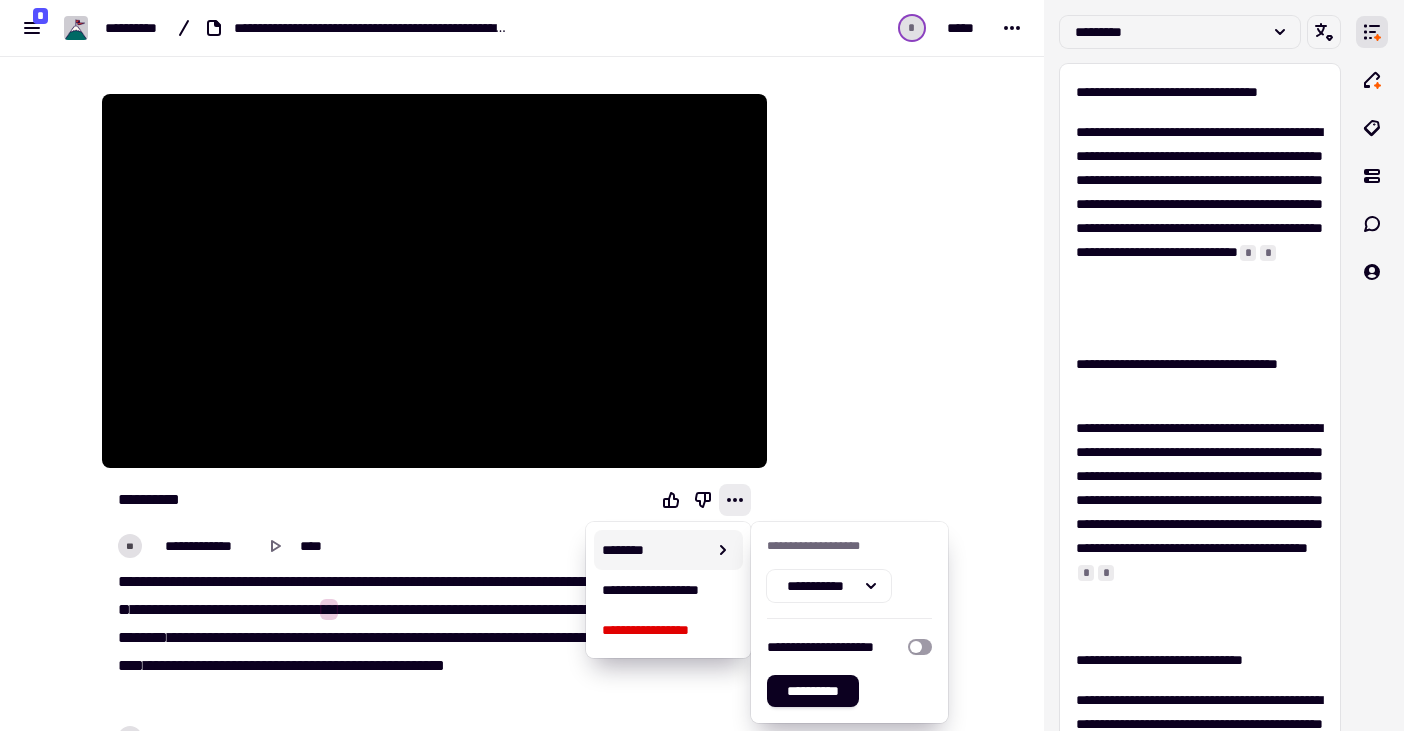 click at bounding box center [868, 7067] 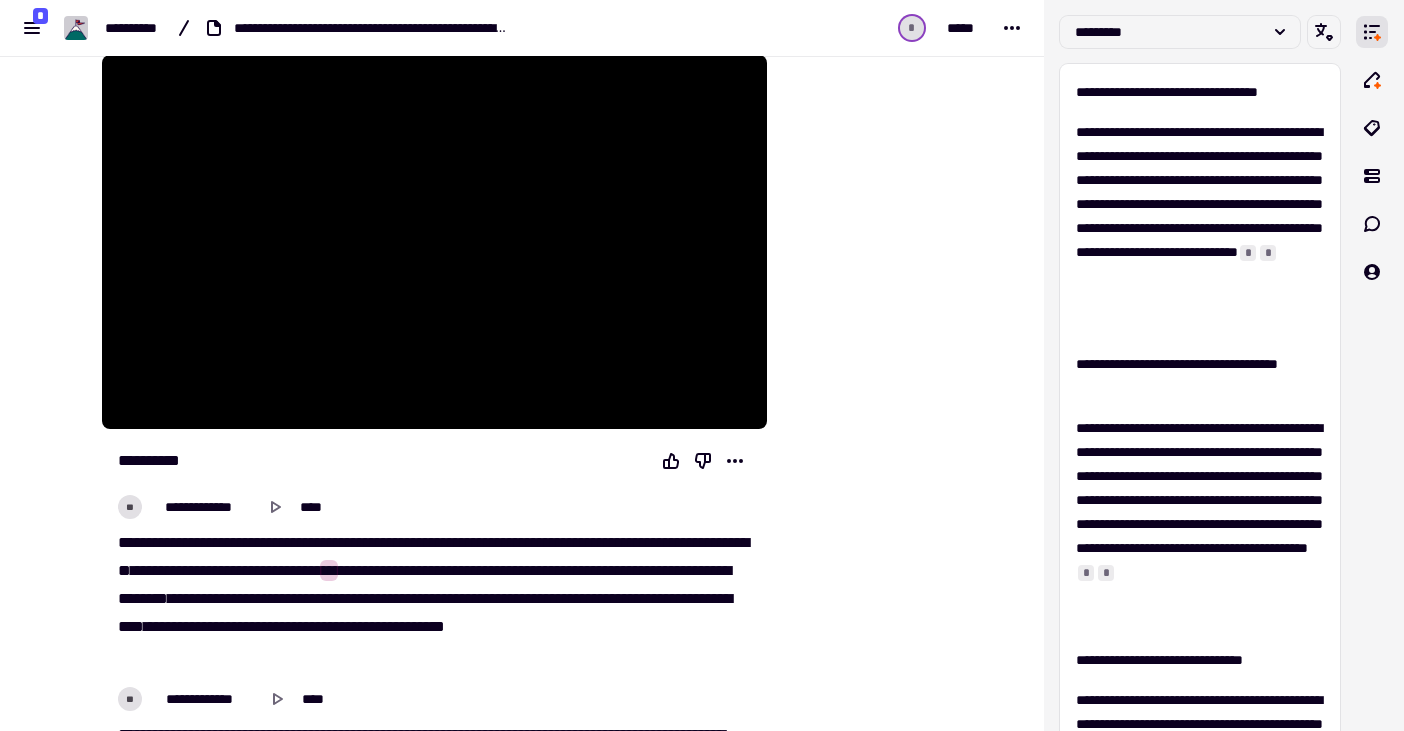scroll, scrollTop: 252, scrollLeft: 0, axis: vertical 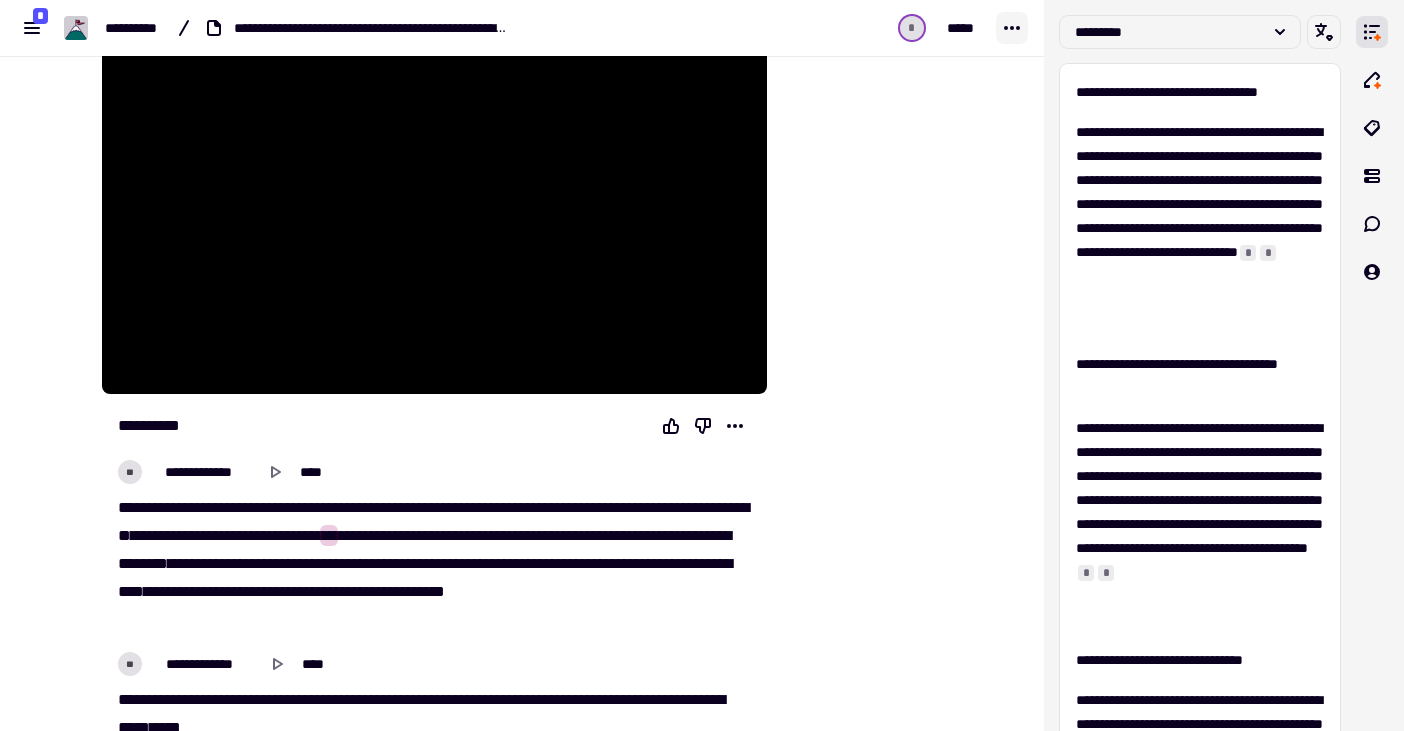 click 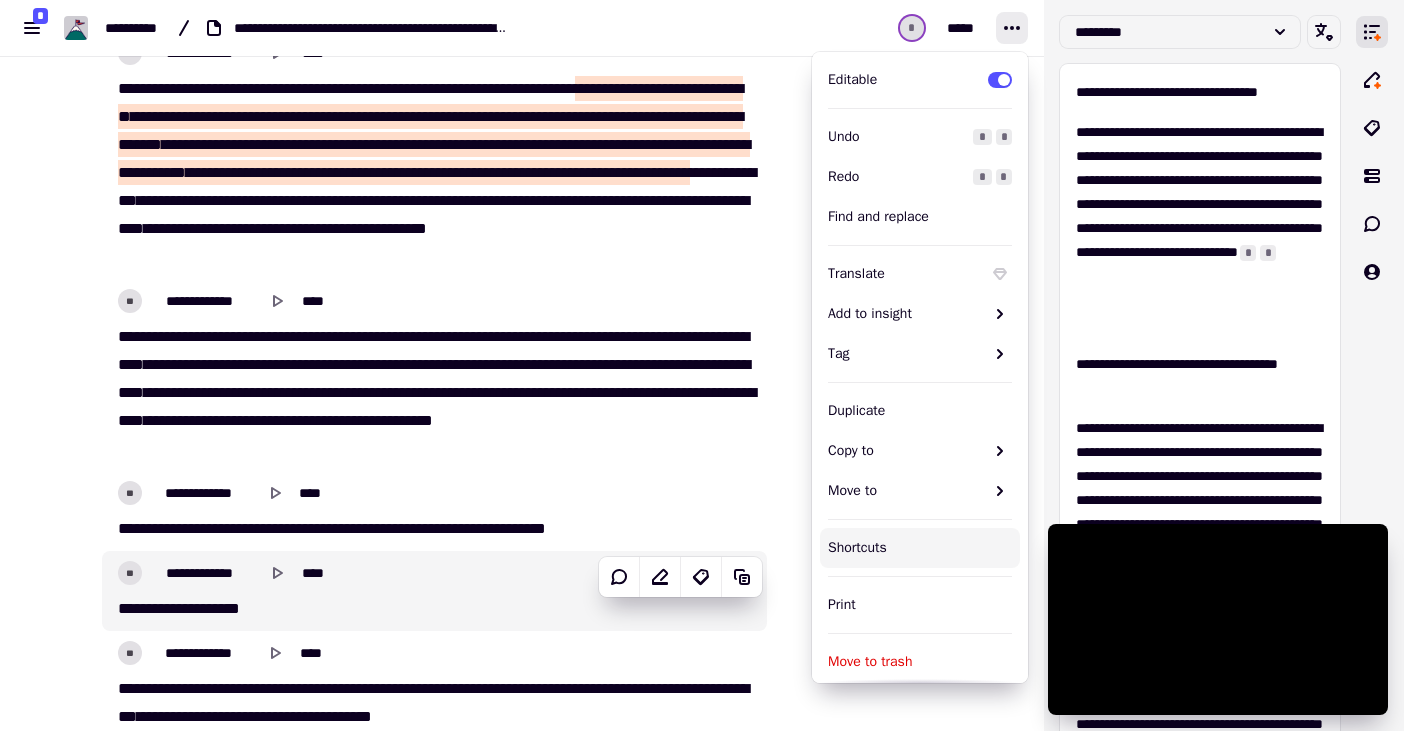 scroll, scrollTop: 2654, scrollLeft: 0, axis: vertical 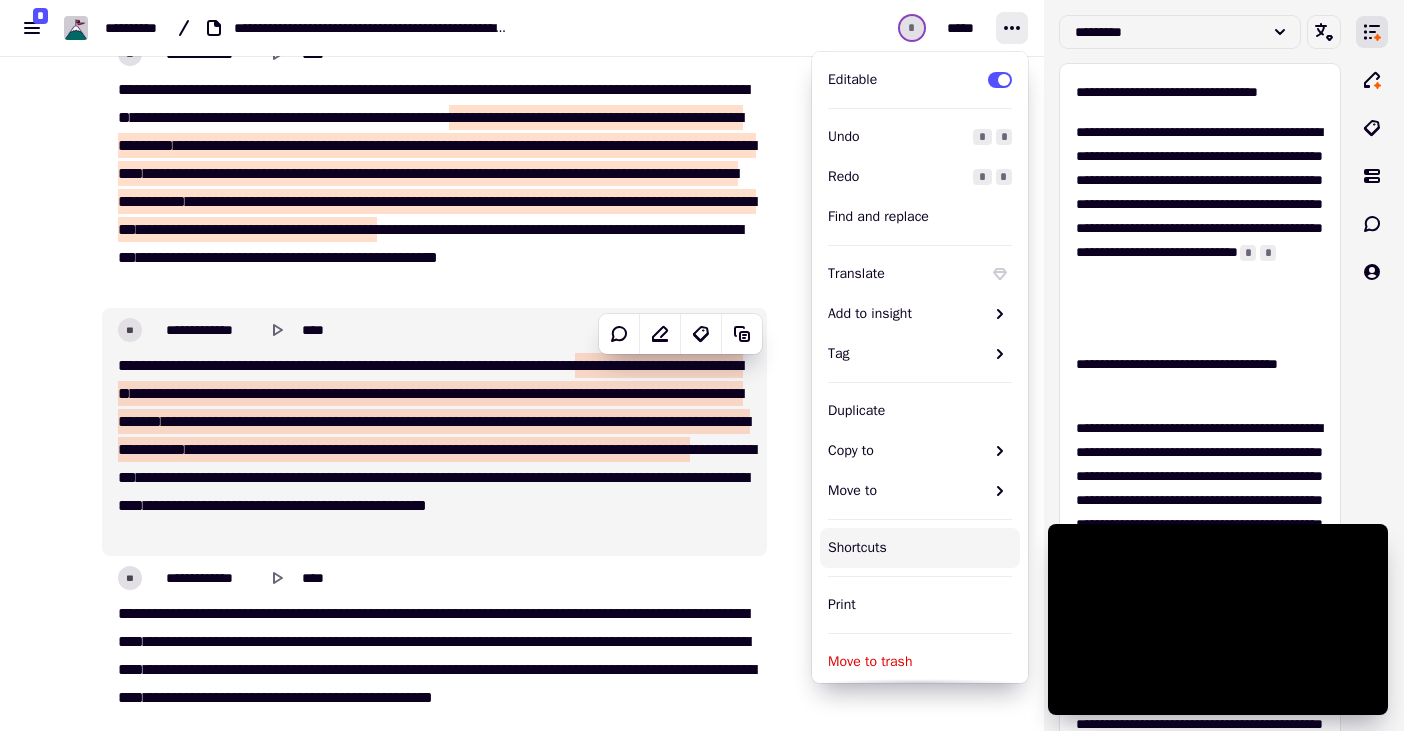 click on "*******" at bounding box center (494, 393) 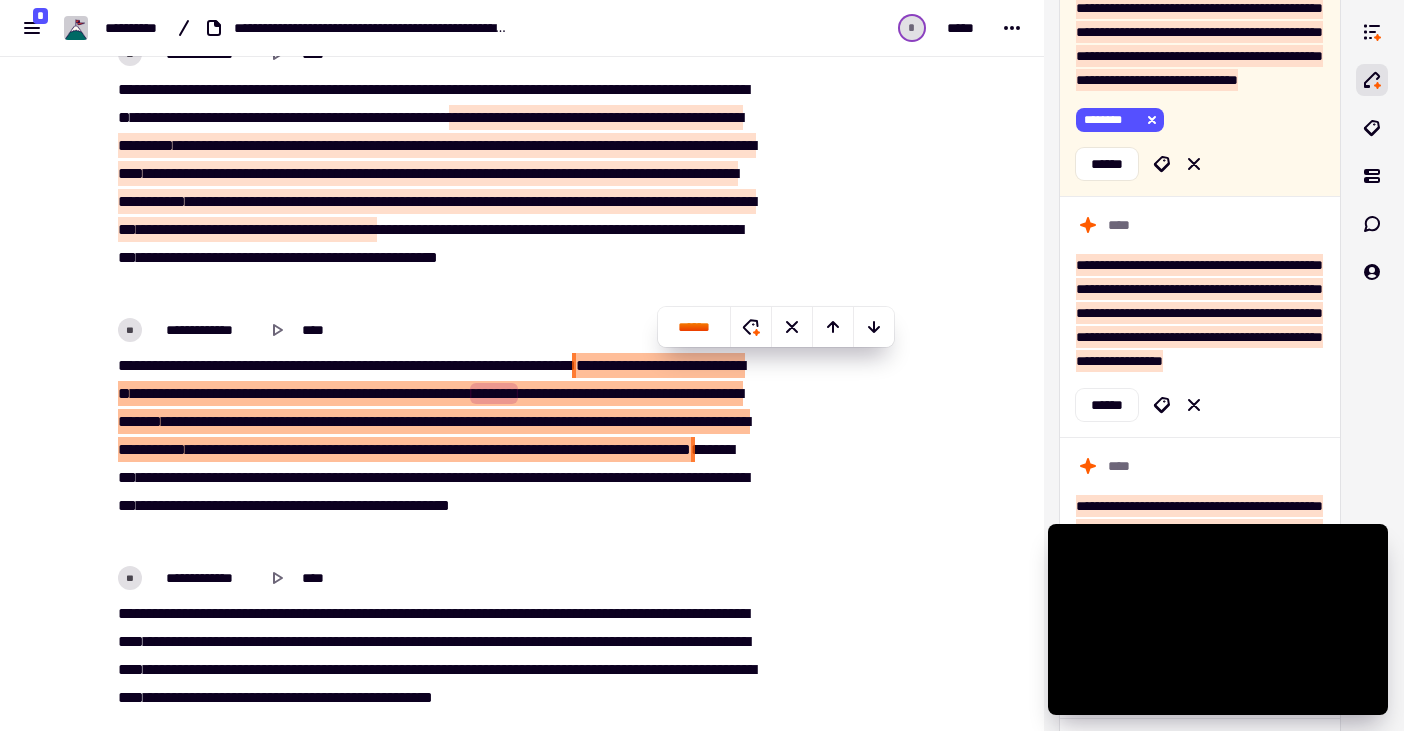 scroll, scrollTop: 1034, scrollLeft: 0, axis: vertical 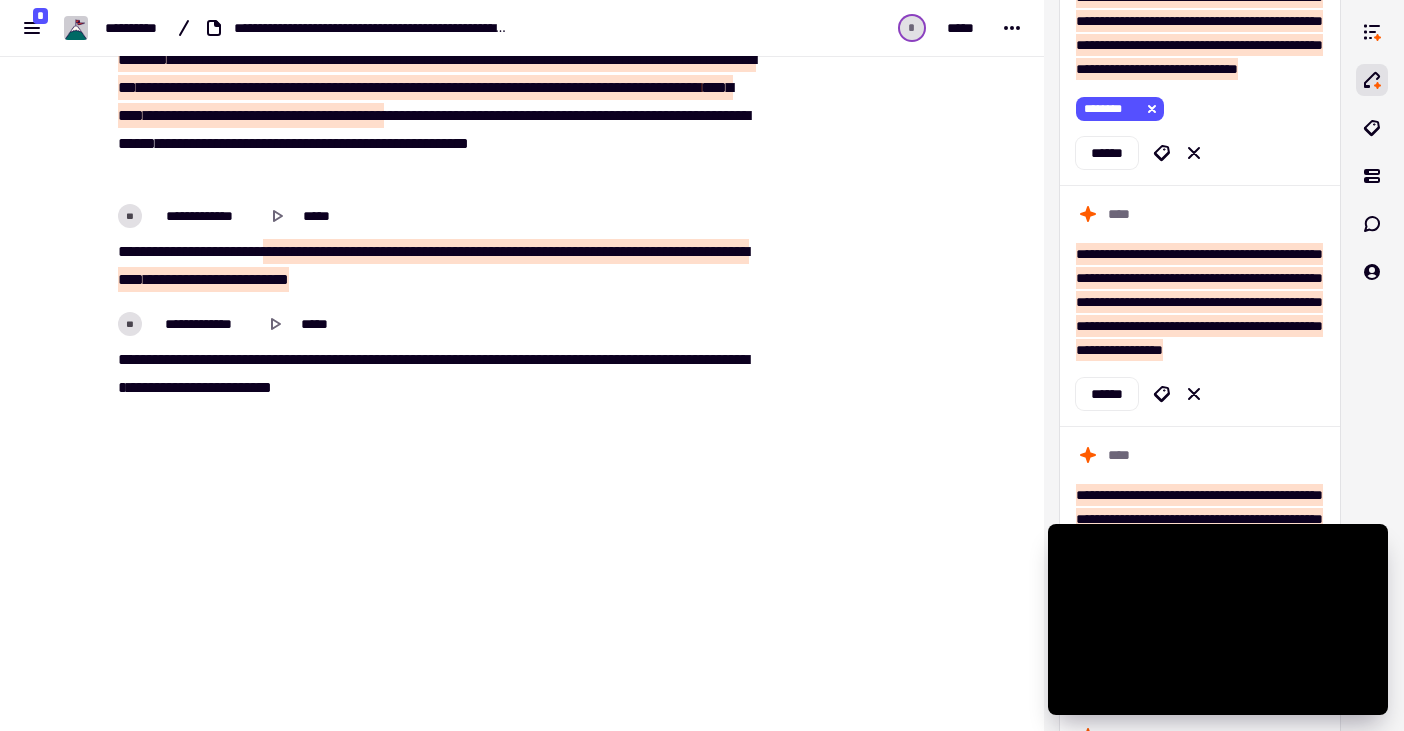 click on "******   ********   **   ****   ********   **   ****   **   ******   ***   *********   ****   ********   **   ***   *****   **   ****   ******   ****   ***   ***   *   *******" at bounding box center [434, 374] 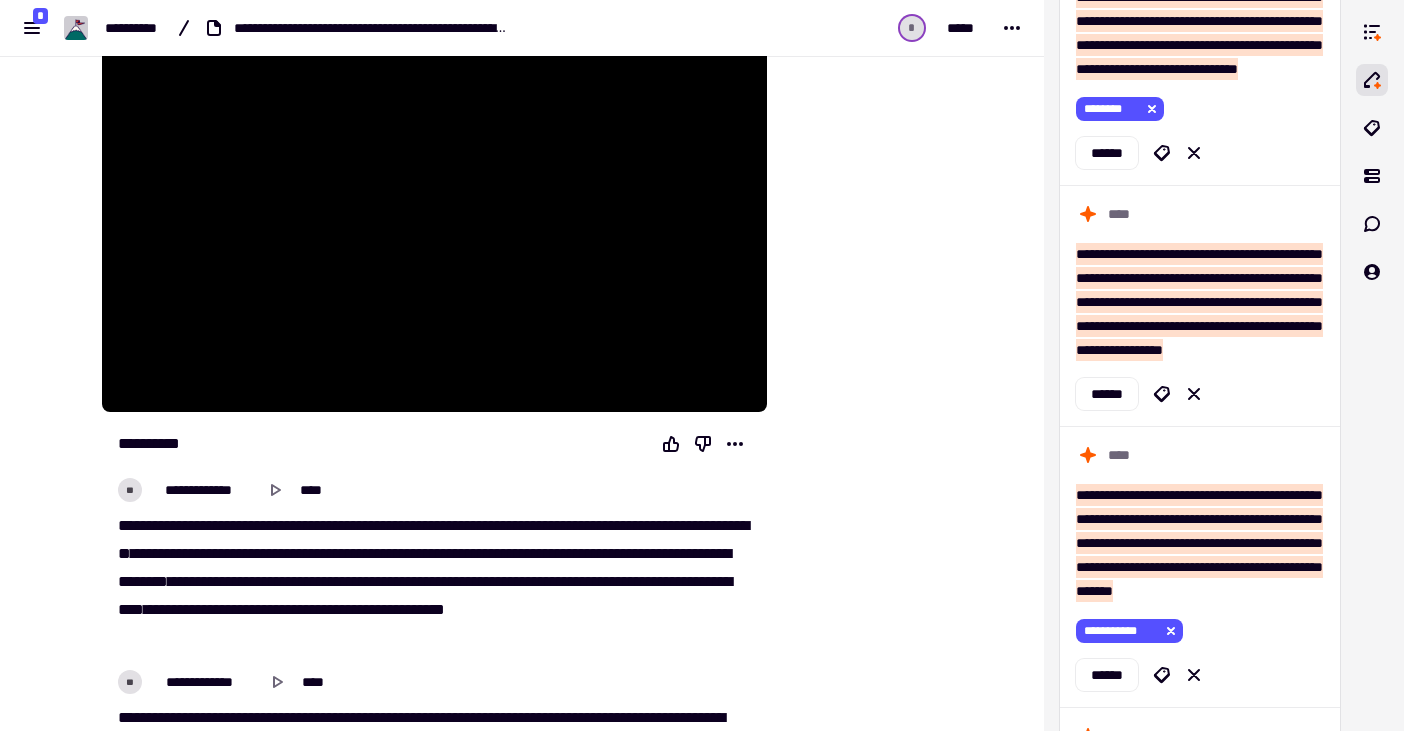 scroll, scrollTop: 243, scrollLeft: 0, axis: vertical 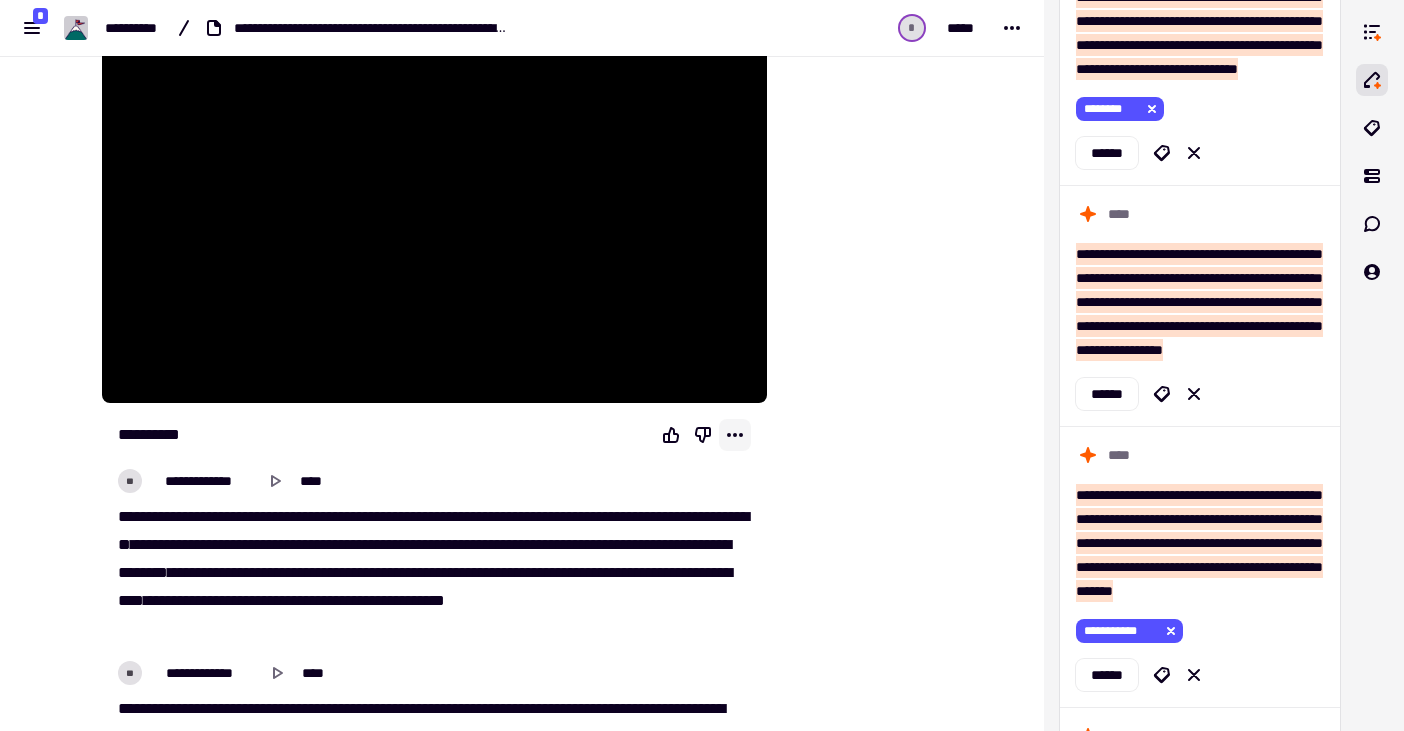 click 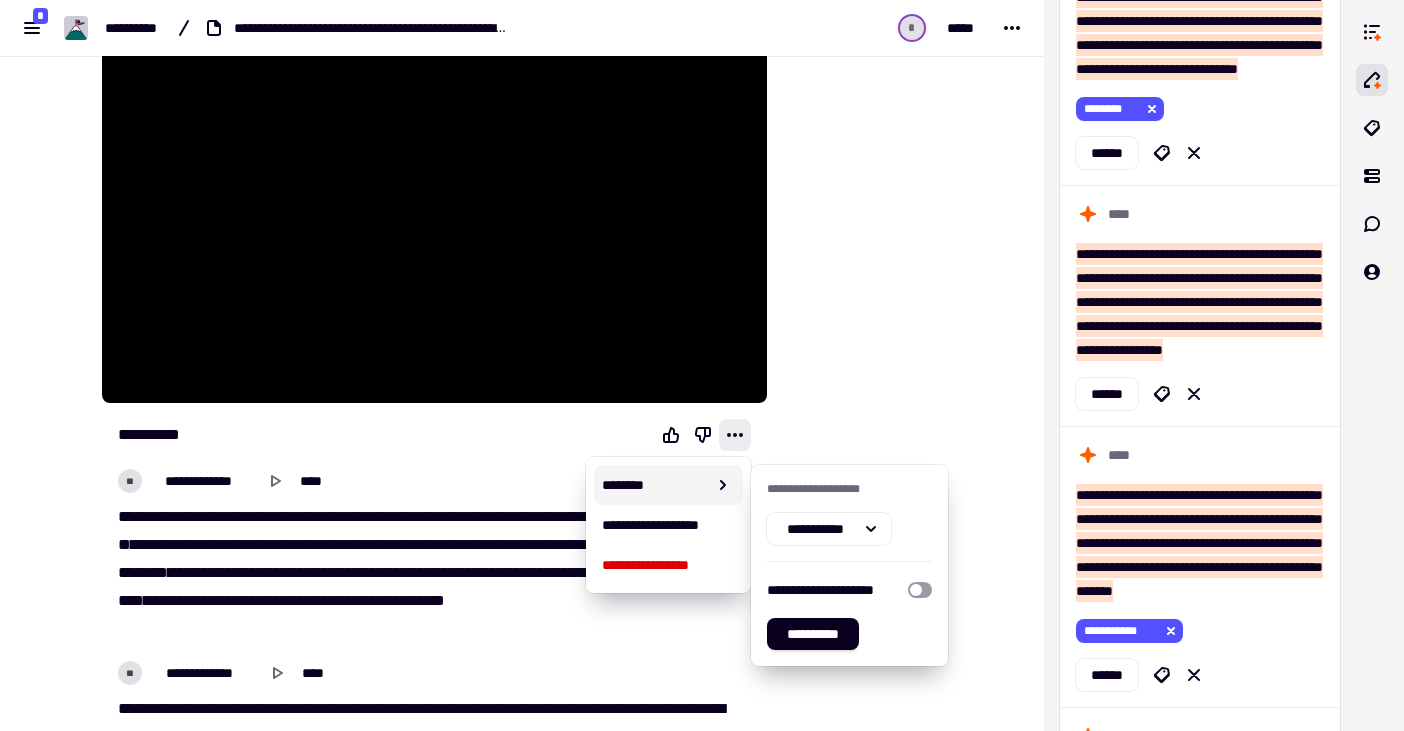 click at bounding box center (868, 7024) 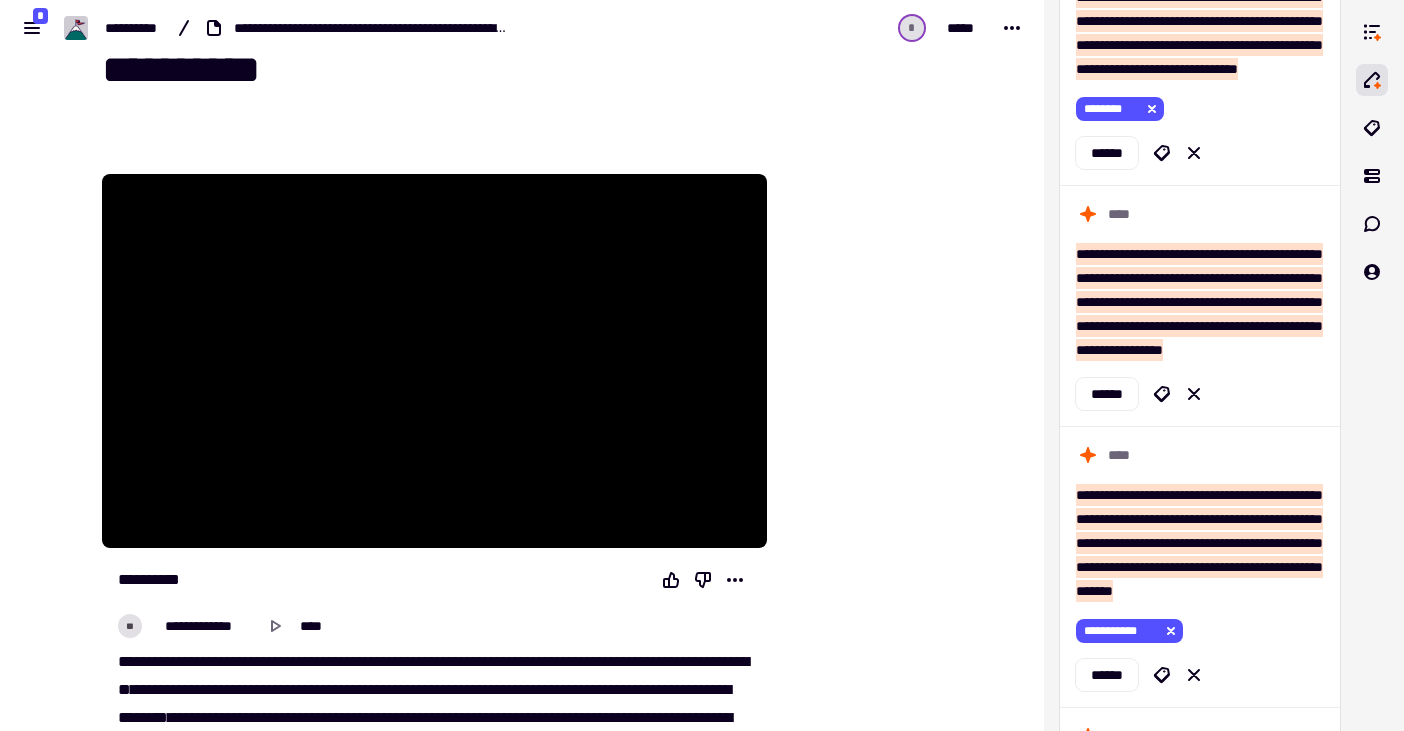 scroll, scrollTop: 0, scrollLeft: 0, axis: both 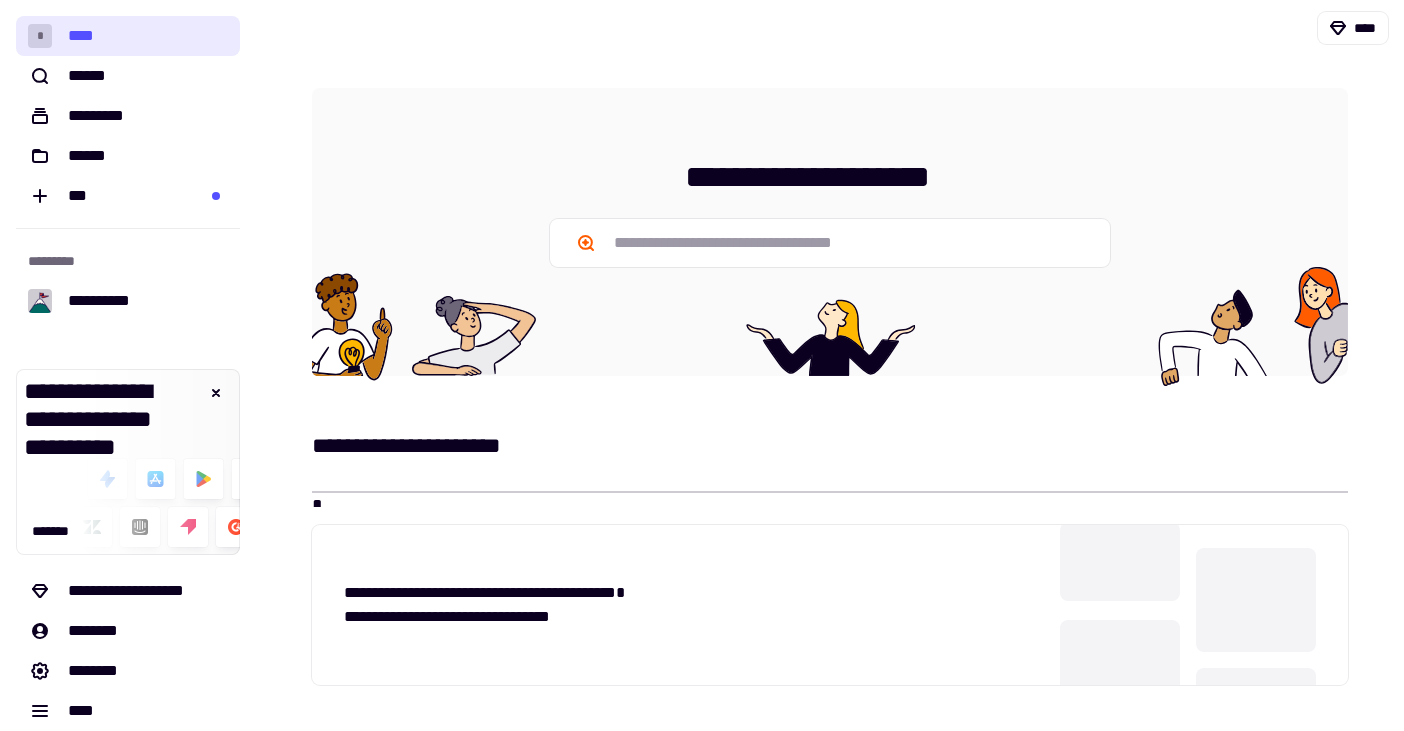 click on "* ****" 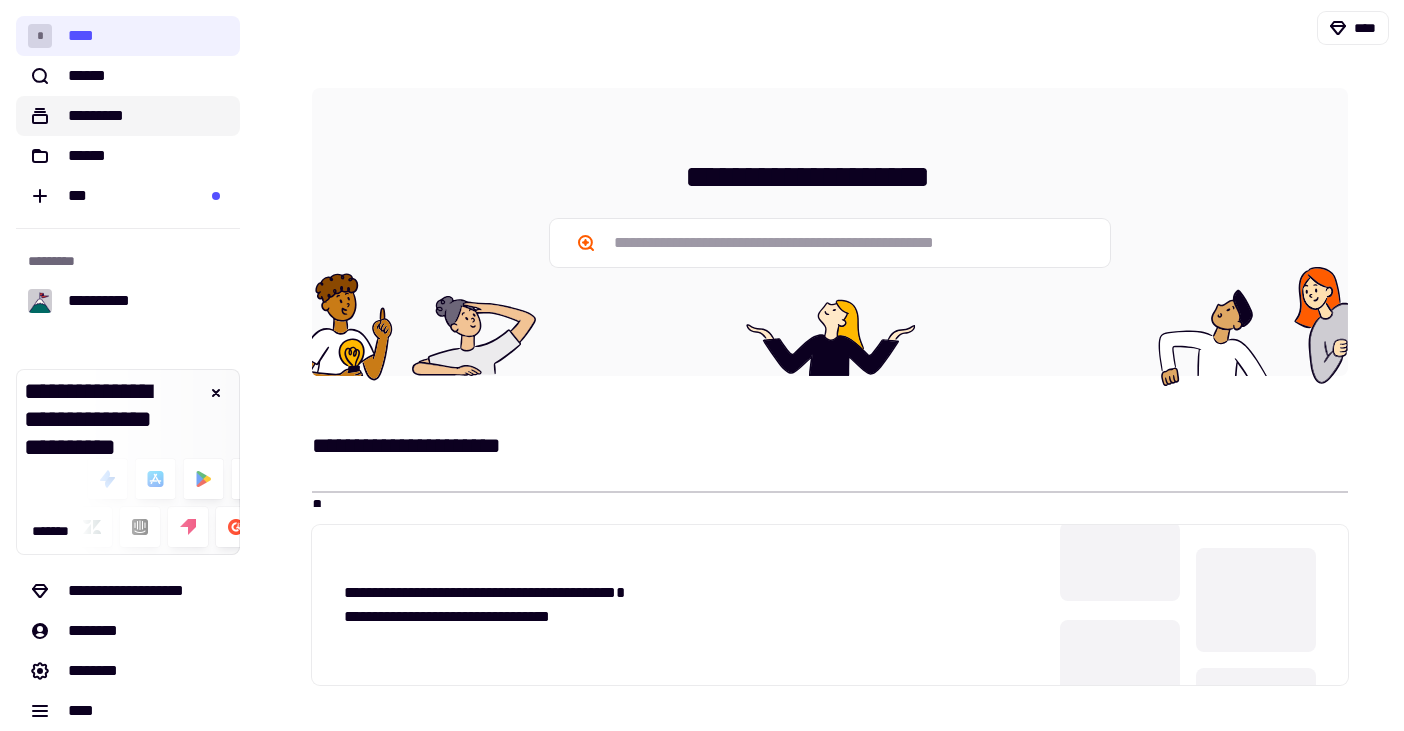 click on "*********" 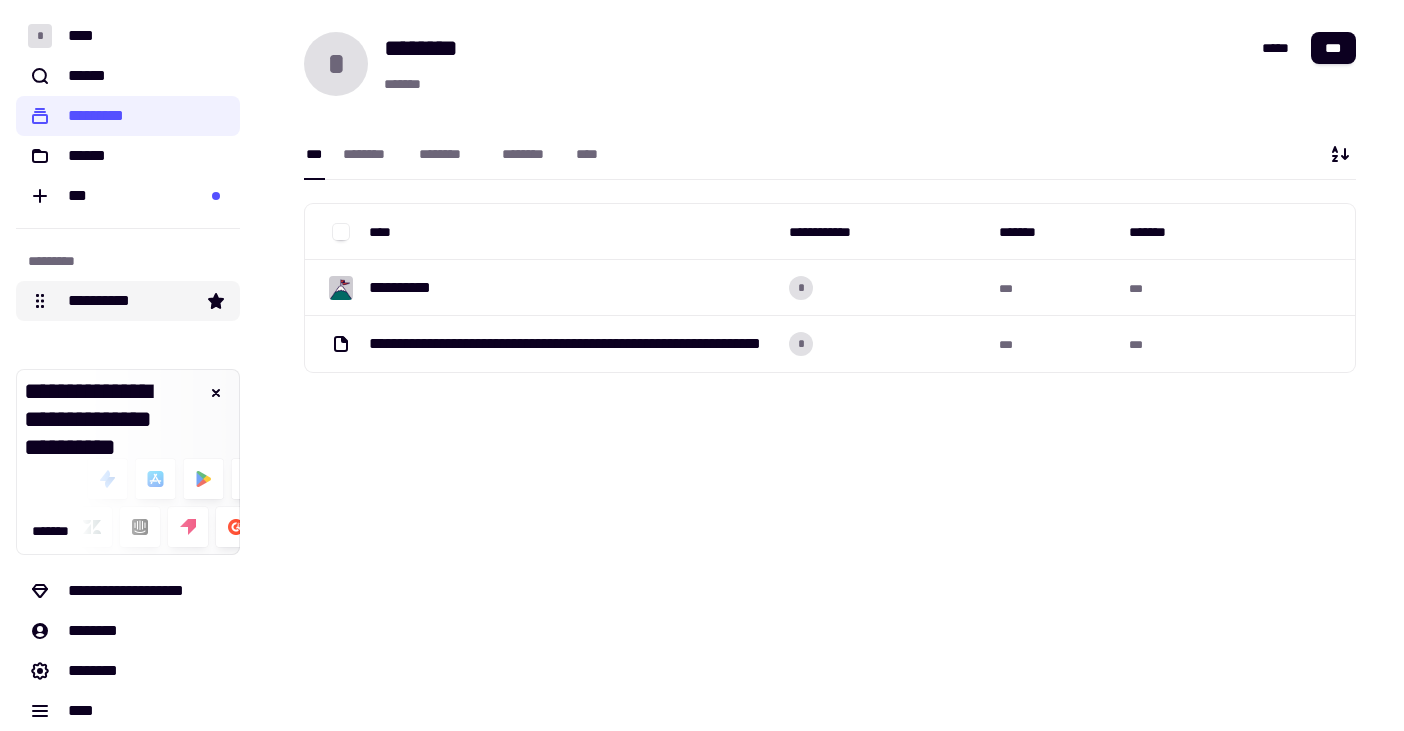 click on "**********" 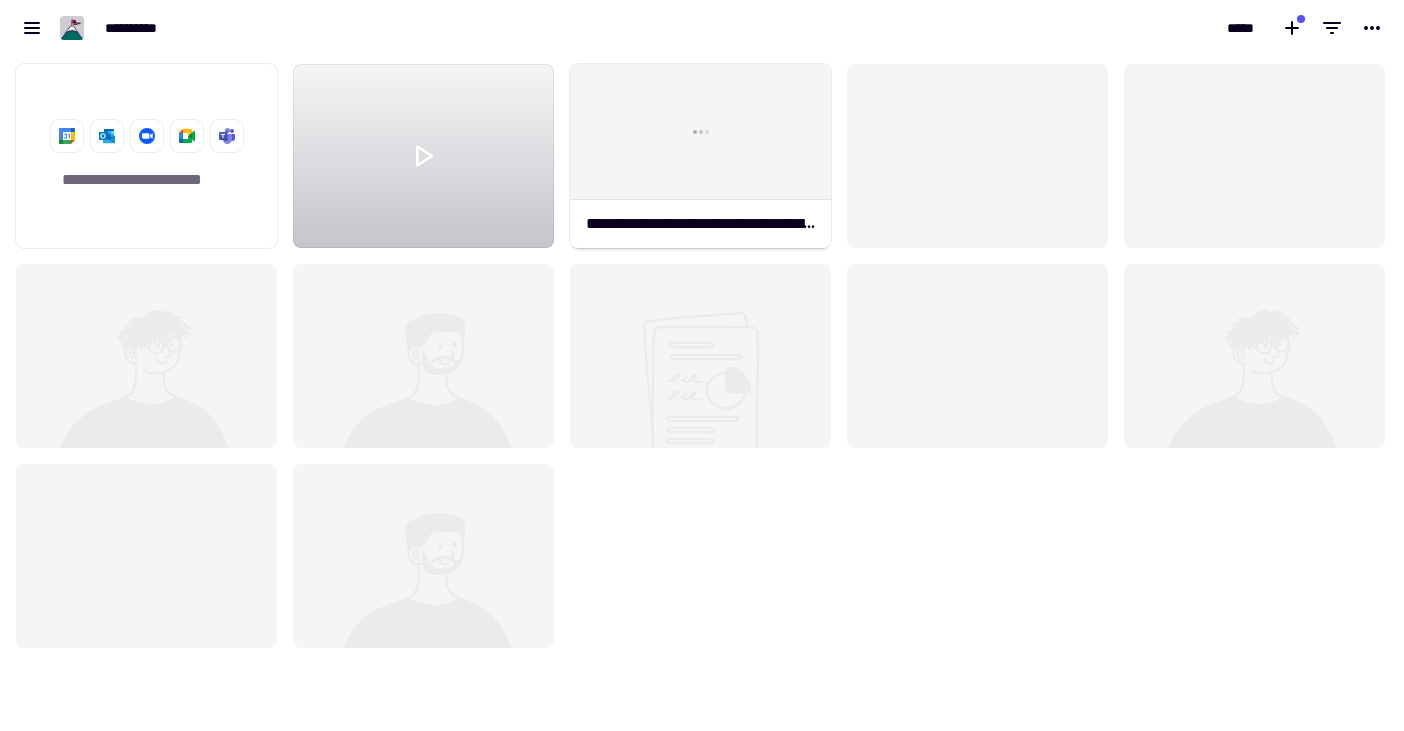 scroll, scrollTop: 1, scrollLeft: 1, axis: both 